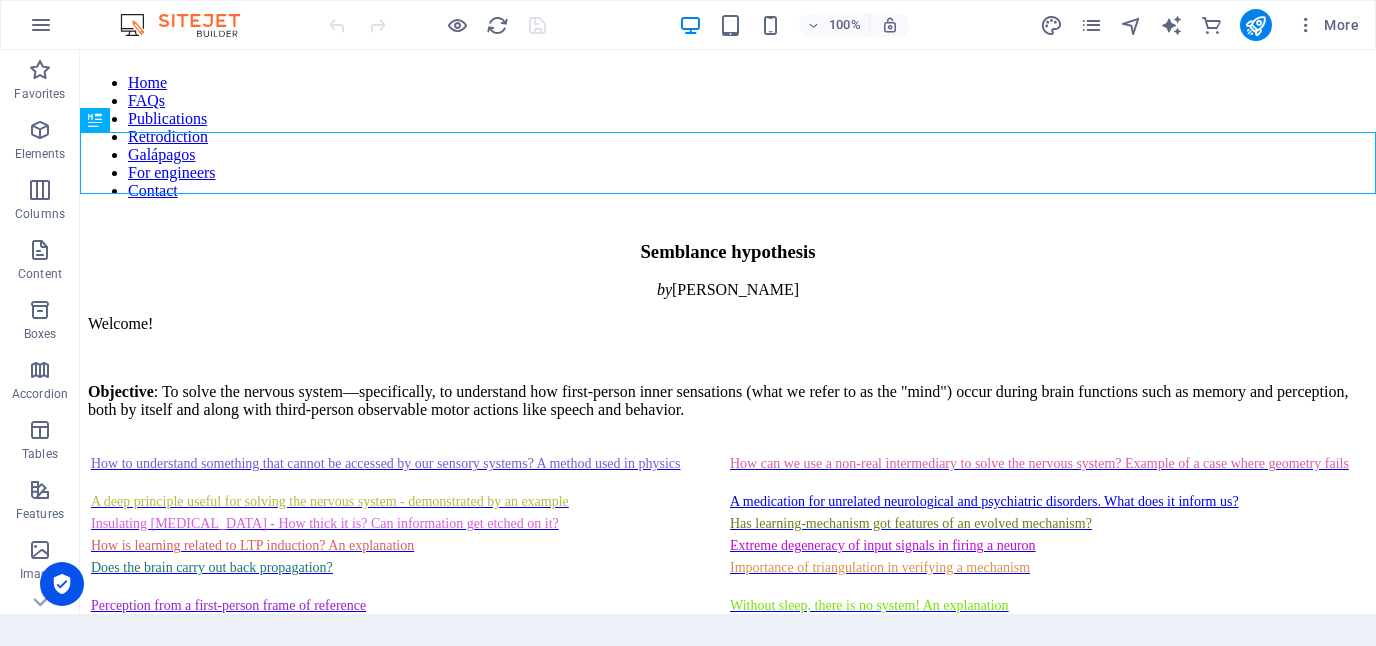 scroll, scrollTop: 0, scrollLeft: 0, axis: both 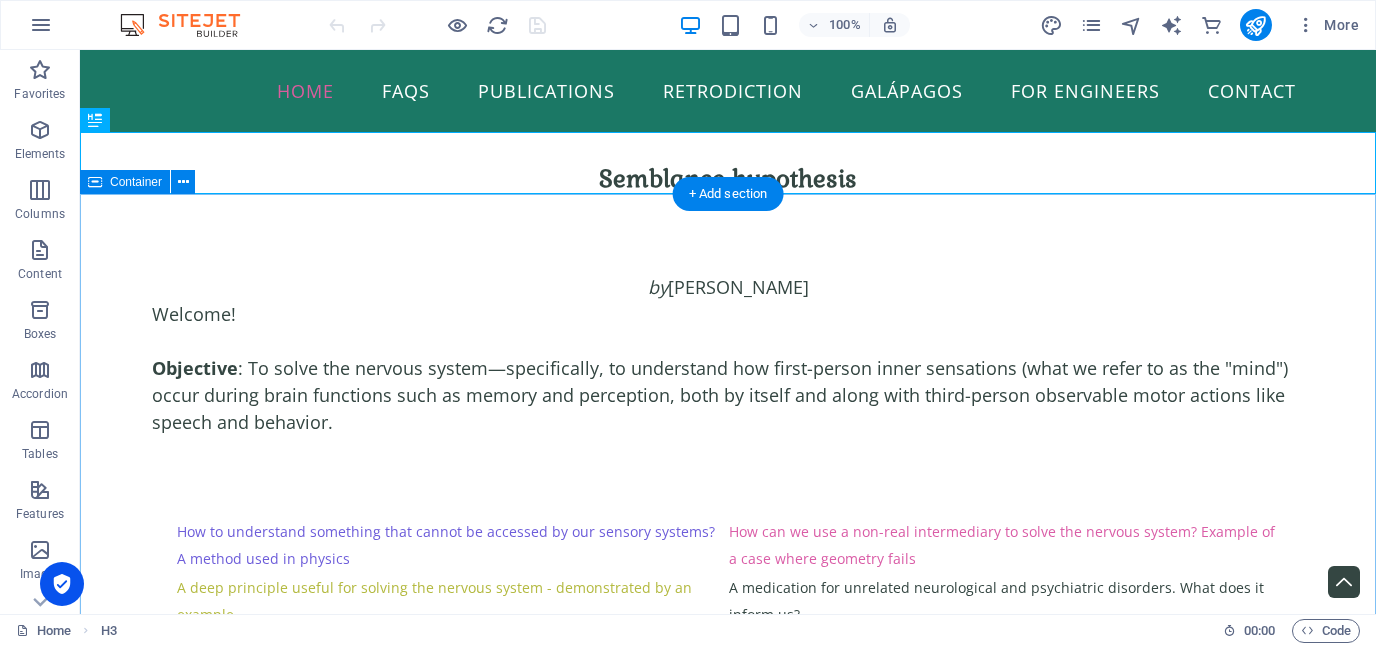click on "by  [PERSON_NAME] Welcome! Objective : To solve the nervous system—specifically, to understand how first-person inner sensations (what we refer to as the "mind") occur during brain functions such as memory and perception, both by itself and along with third-person observable motor actions like speech and behavior. How to understand something that cannot be accessed by our sensory systems? A method used in physics How can we use a non-real intermediary to solve the nervous system? Example of a case where geometry fails A deep principle useful for solving the nervous system - demonstrated by an example A medication for unrelated neurological and psychiatric disorders. What does it inform us? Insulating [MEDICAL_DATA] - How thick it is? Can information get etched on it? Has learning-mechanism got features of an evolved mechanism? How is learning related to LTP induction? An explanation Extreme degeneracy of input signals in firing a neuron Does the brain carry out back propagation? F or students   ," at bounding box center (728, 37454) 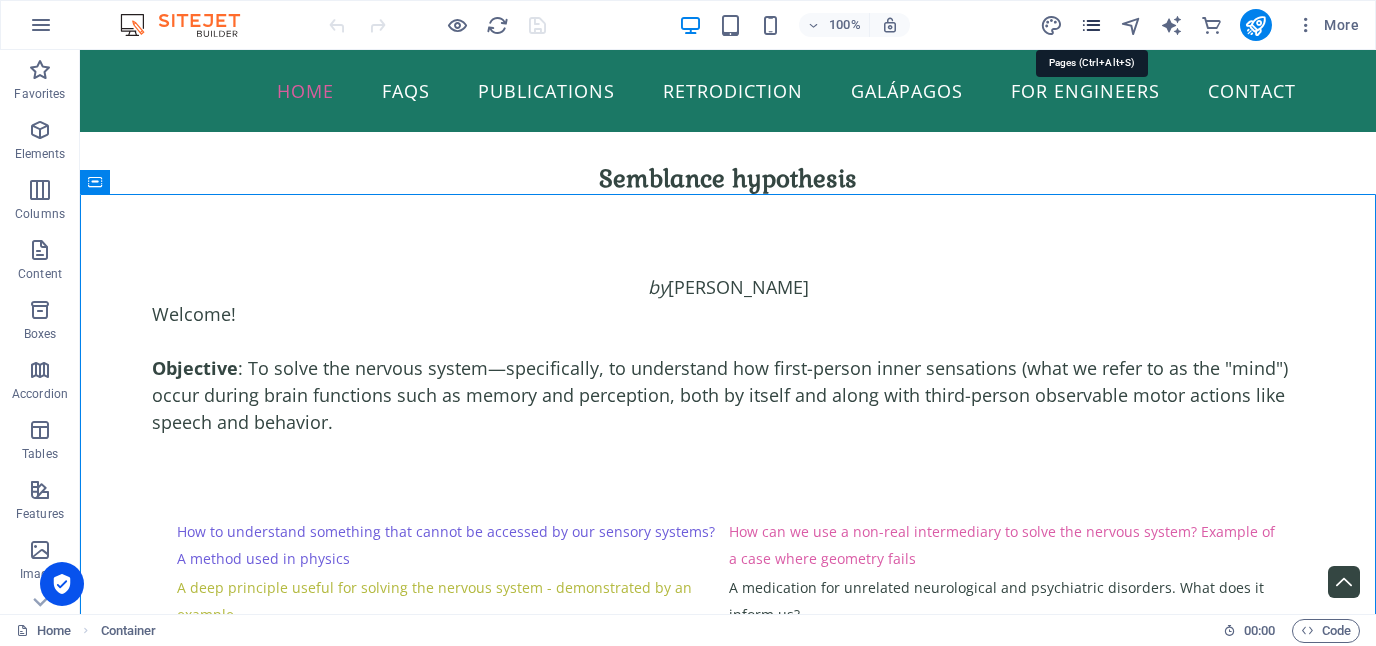 click at bounding box center [1091, 25] 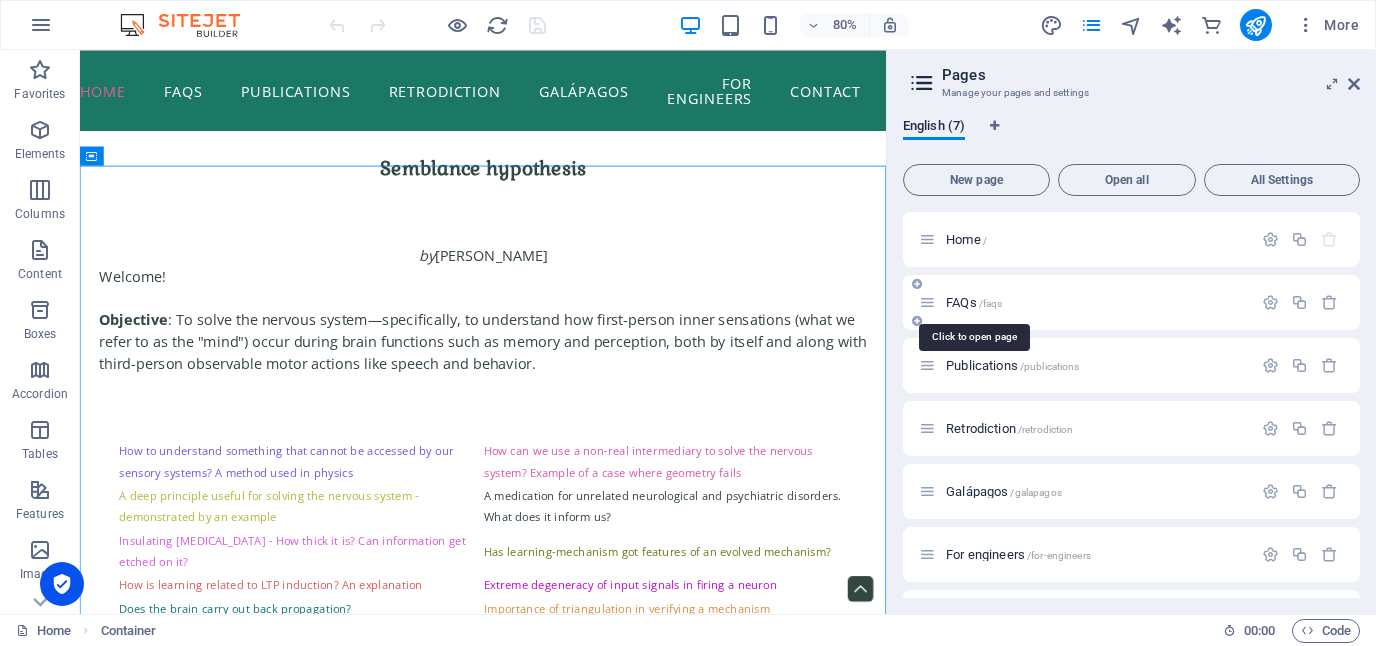 click on "FAQs /faqs" at bounding box center [974, 302] 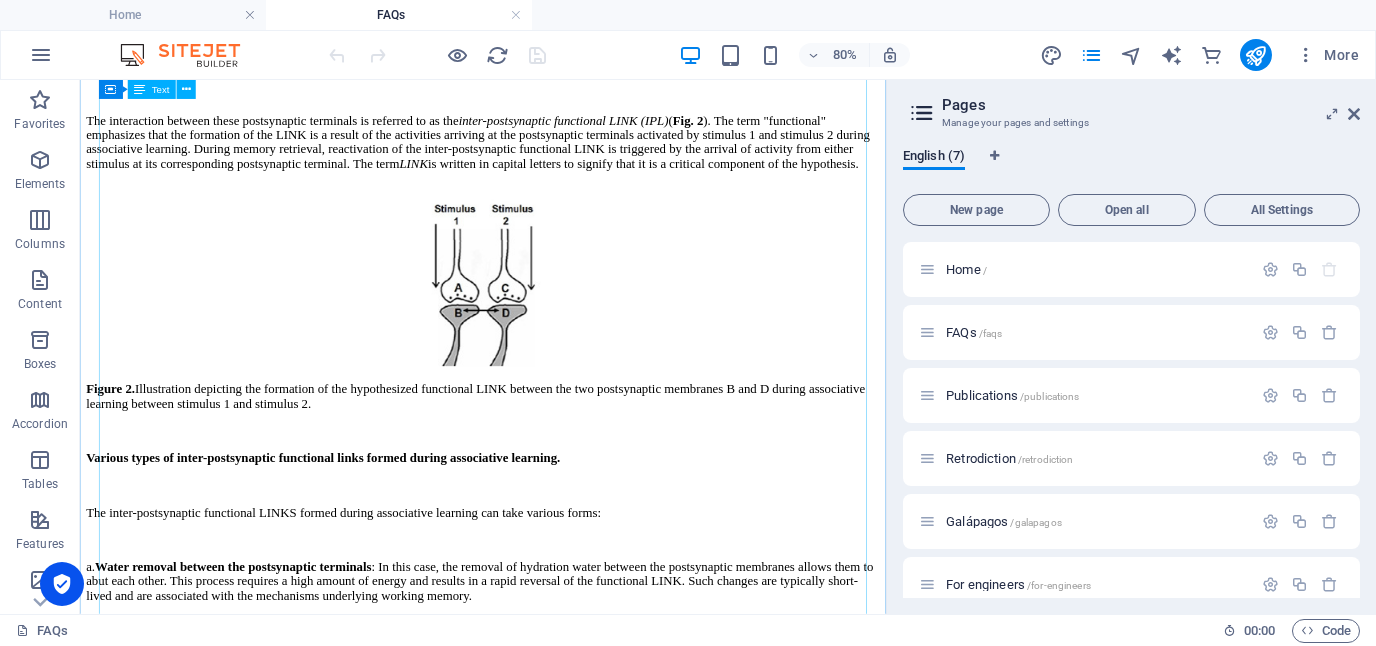 scroll, scrollTop: 9782, scrollLeft: 0, axis: vertical 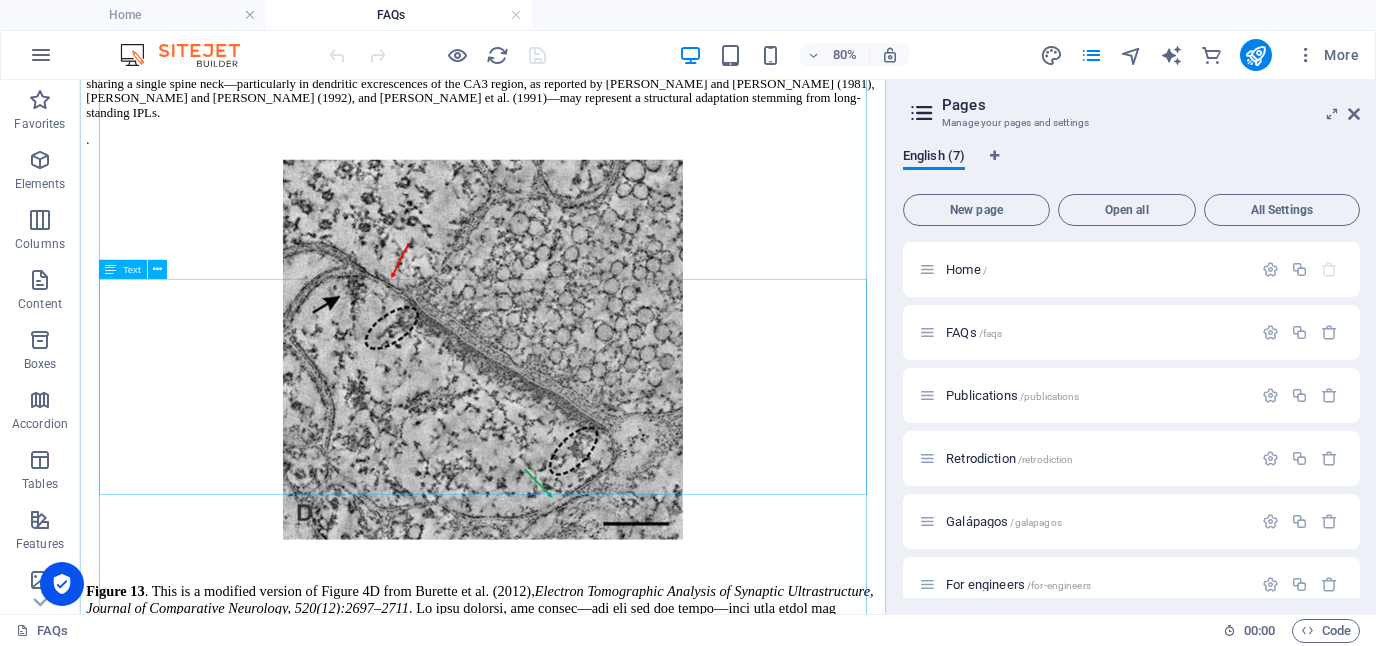 click on "2.  Masking sensory input during injections in animals:  Another real-world example of exploiting the dominant sensory state can be seen in veterinary practice. A common technique for administering injections to animals involves first  patting  the intended injection site, followed by  tapping  the area repeatedly with moderate intensity. By doing this—say, tapping ten times—the tapping becomes the expected, dominant sensory input at that location. When the needle is inserted on the eleventh contact, the animal is less likely to notice it, as the nervous system interprets the sensation as yet another tap ( Video ).  The key takeaway is that in order to induce this kind of perceptual "[MEDICAL_DATA]"—where a painful or unusual stimulus is misinterpreted as something [MEDICAL_DATA]—one must first establish a  dominant background sensory state . Within this context, the injection is perceived not as a distinct or threatening event, but simply as a continuation of the familiar stimulus." at bounding box center (584, -5477) 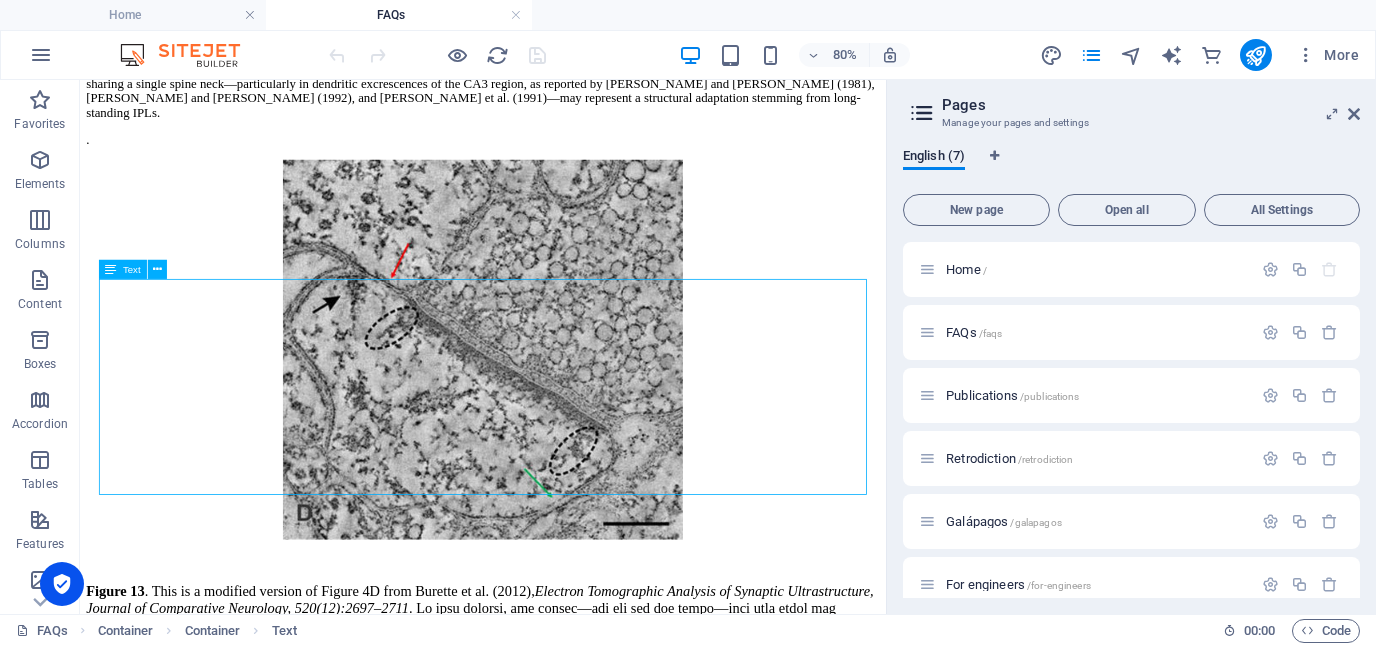 click on "2.  Masking sensory input during injections in animals:  Another real-world example of exploiting the dominant sensory state can be seen in veterinary practice. A common technique for administering injections to animals involves first  patting  the intended injection site, followed by  tapping  the area repeatedly with moderate intensity. By doing this—say, tapping ten times—the tapping becomes the expected, dominant sensory input at that location. When the needle is inserted on the eleventh contact, the animal is less likely to notice it, as the nervous system interprets the sensation as yet another tap ( Video ).  The key takeaway is that in order to induce this kind of perceptual "[MEDICAL_DATA]"—where a painful or unusual stimulus is misinterpreted as something [MEDICAL_DATA]—one must first establish a  dominant background sensory state . Within this context, the injection is perceived not as a distinct or threatening event, but simply as a continuation of the familiar stimulus." at bounding box center [584, -5477] 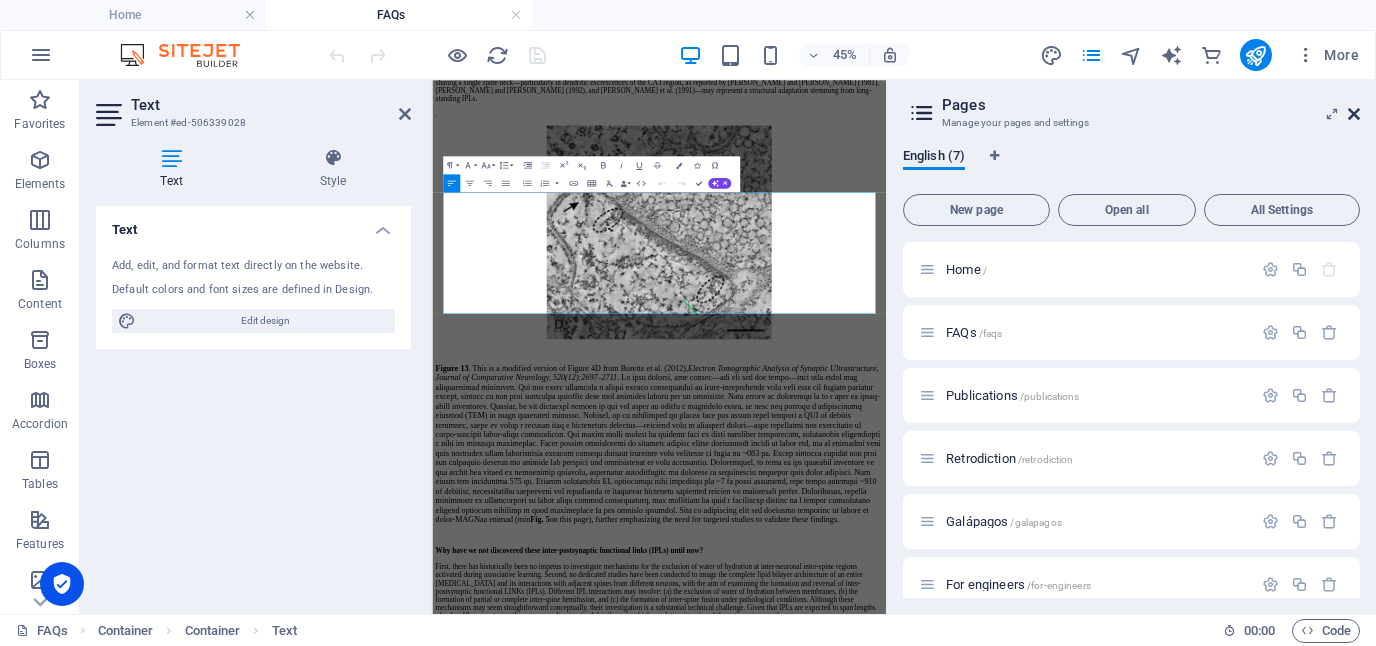 click at bounding box center (1354, 114) 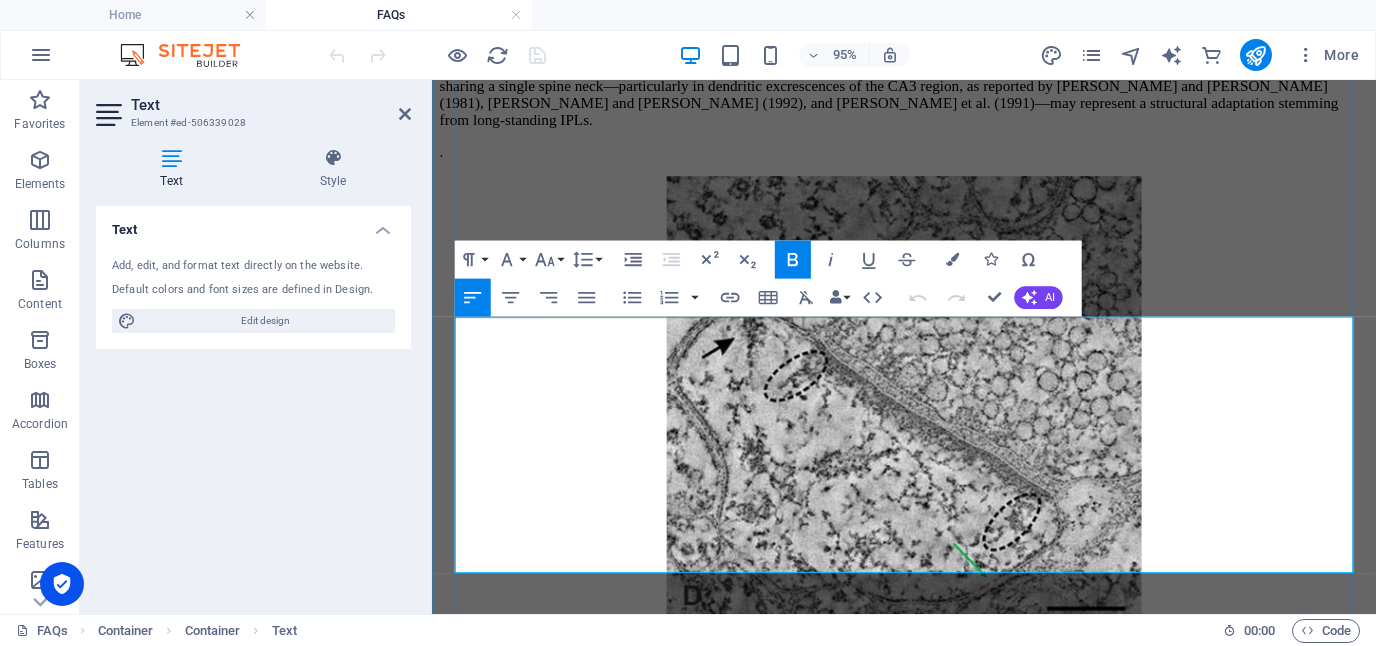 drag, startPoint x: 959, startPoint y: 506, endPoint x: 1009, endPoint y: 507, distance: 50.01 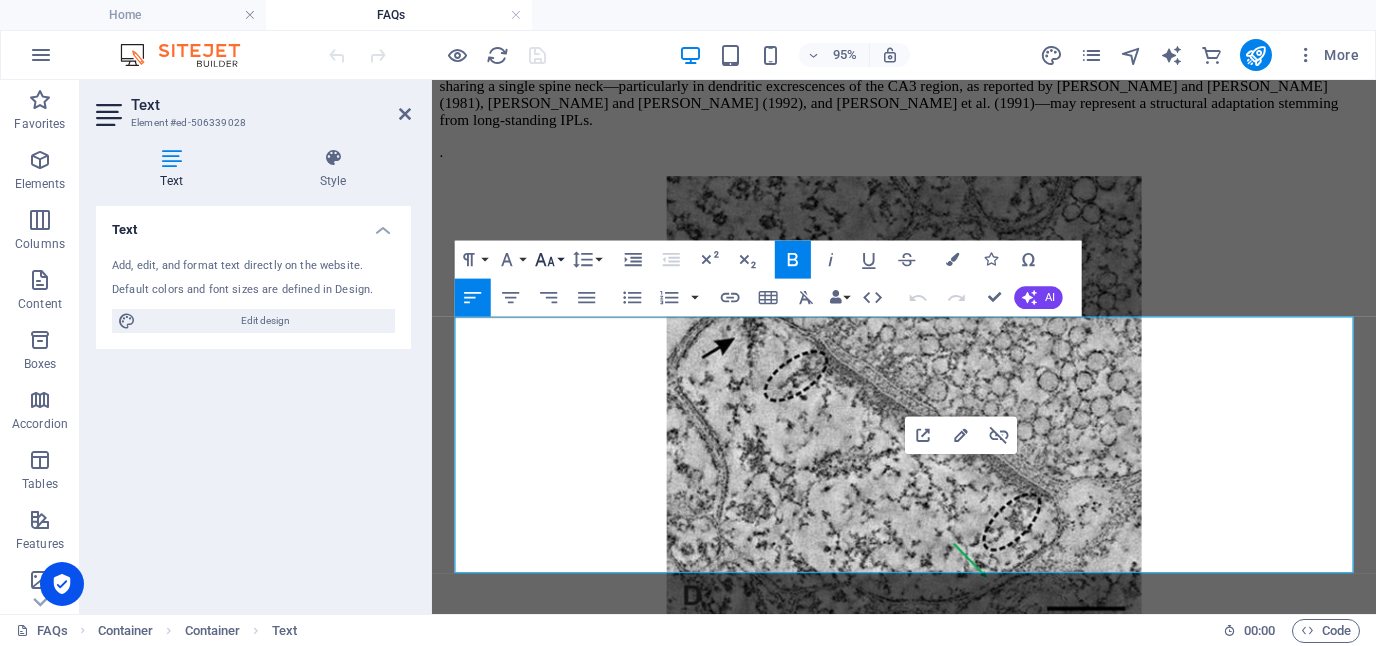 click on "Font Size" at bounding box center [549, 259] 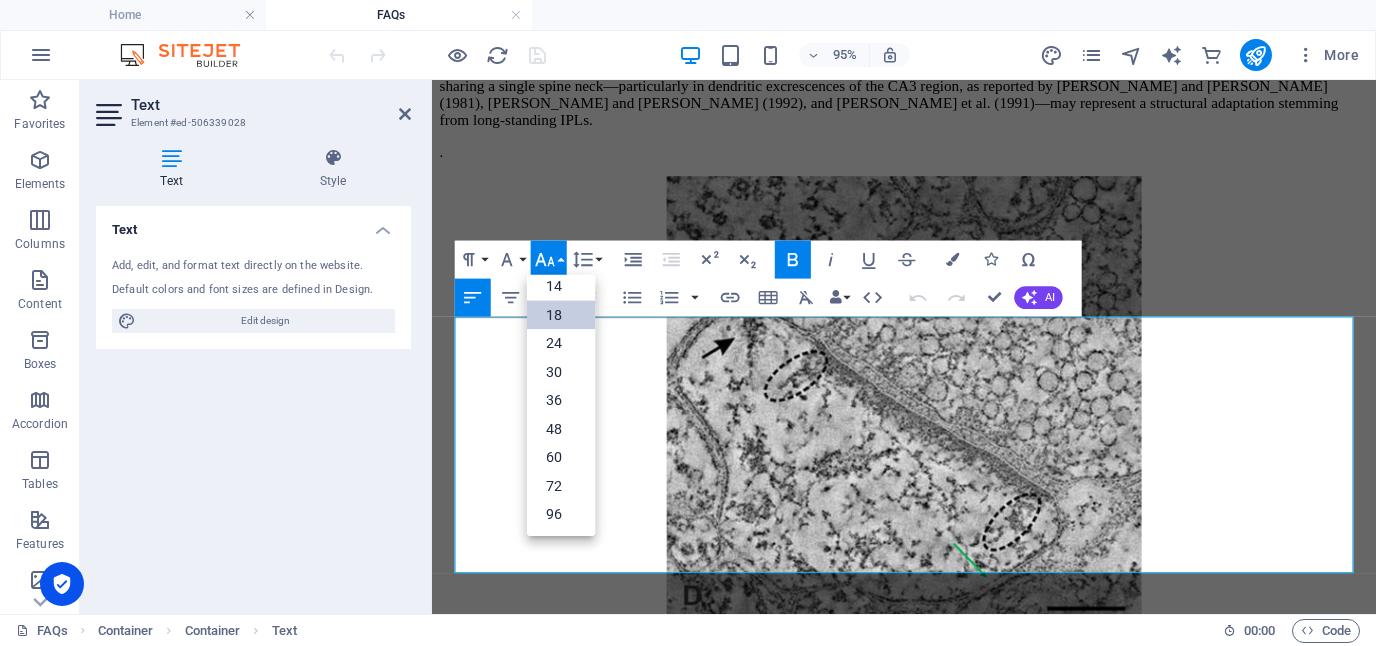 scroll, scrollTop: 161, scrollLeft: 0, axis: vertical 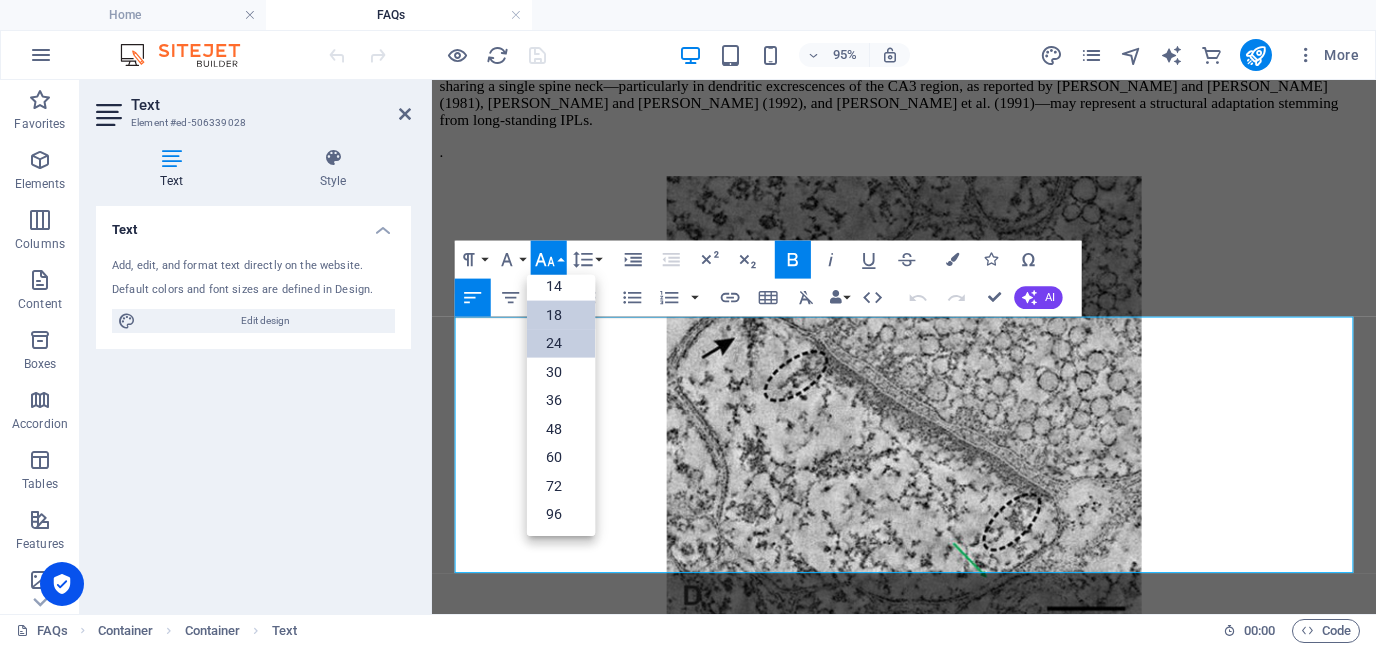 click on "24" at bounding box center [561, 343] 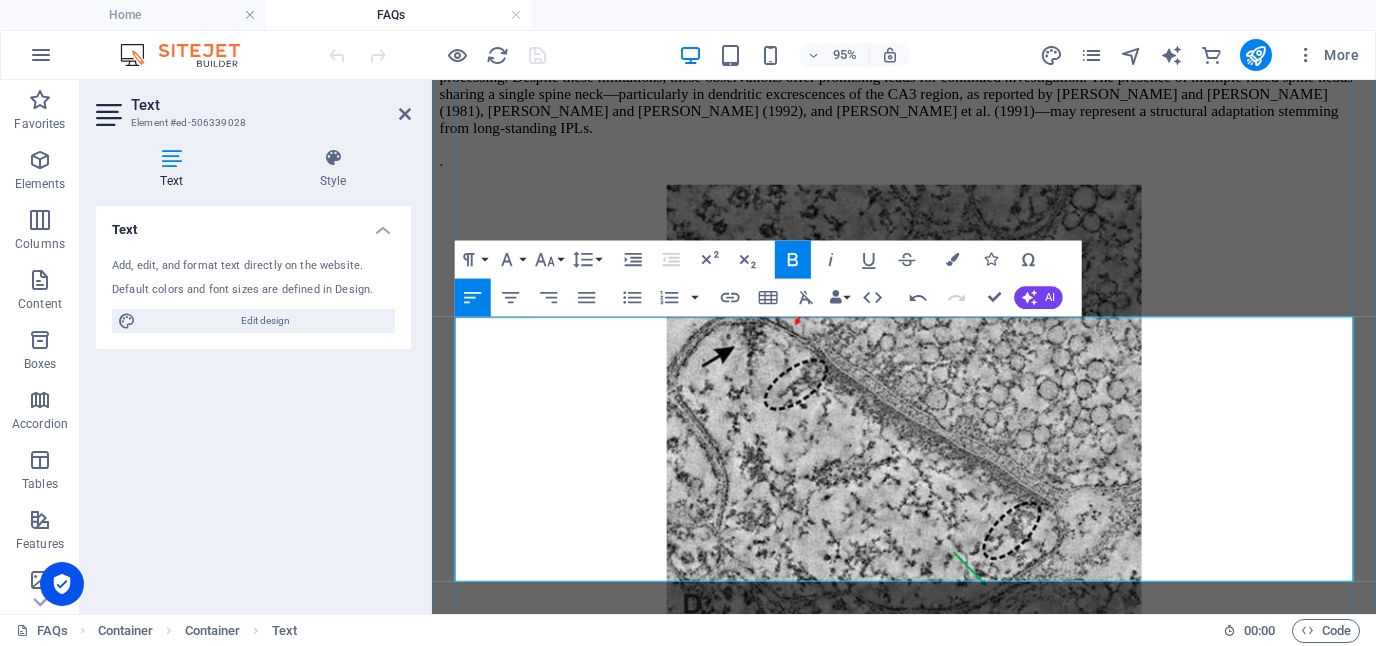 click on "2.  Masking sensory input during injections in animals:  Another real-world example of exploiting the dominant sensory state can be seen in veterinary practice. A common technique for administering injections to animals involves first  patting  the intended injection site, followed by  tapping  the area repeatedly with moderate intensity. By doing this—say, tapping ten times—the tapping becomes the expected, dominant sensory input at that location. When the needle is inserted on the eleventh contact, the animal is less likely to notice it, as the nervous system interprets the sensation as yet another tap ( Video ).  The key takeaway is that in order to induce this kind of perceptual "[MEDICAL_DATA]"—where a painful or unusual stimulus is misinterpreted as something [MEDICAL_DATA]—one must first establish a  dominant background sensory state . Within this context, the injection is perceived not as a distinct or threatening event, but simply as a continuation of the familiar stimulus." at bounding box center [929, -5490] 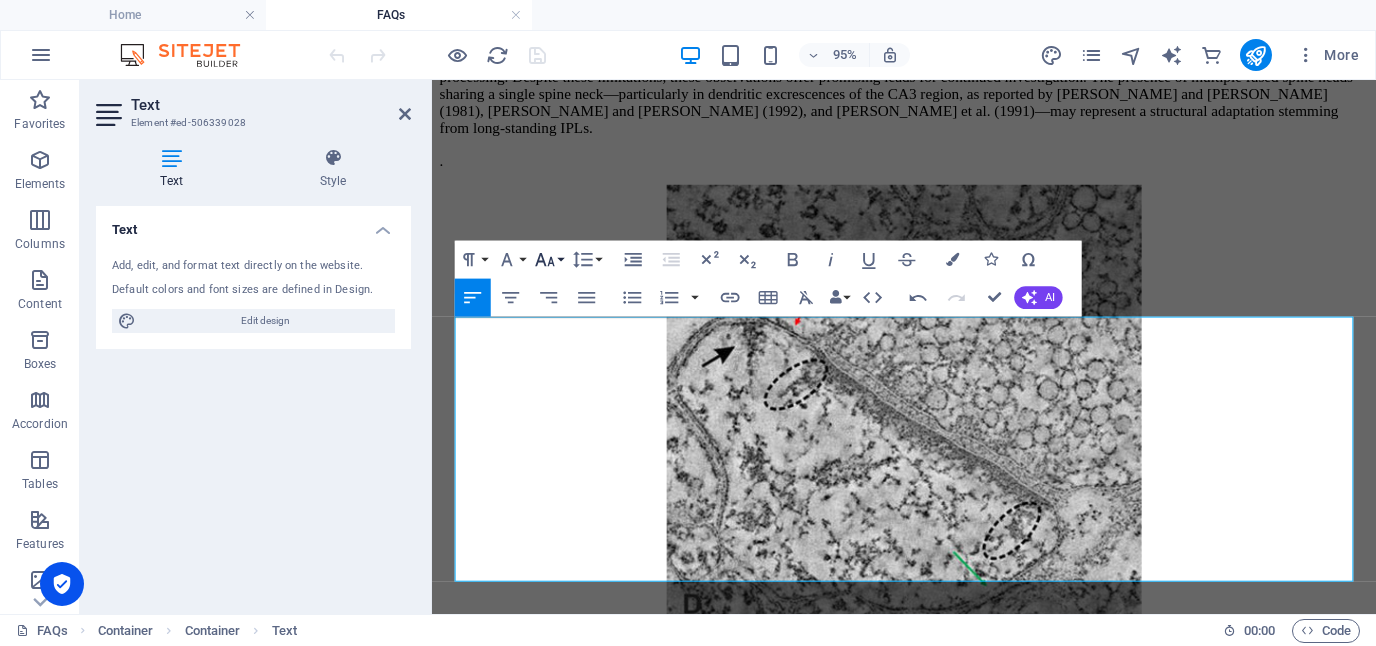 click on "Font Size" at bounding box center (549, 259) 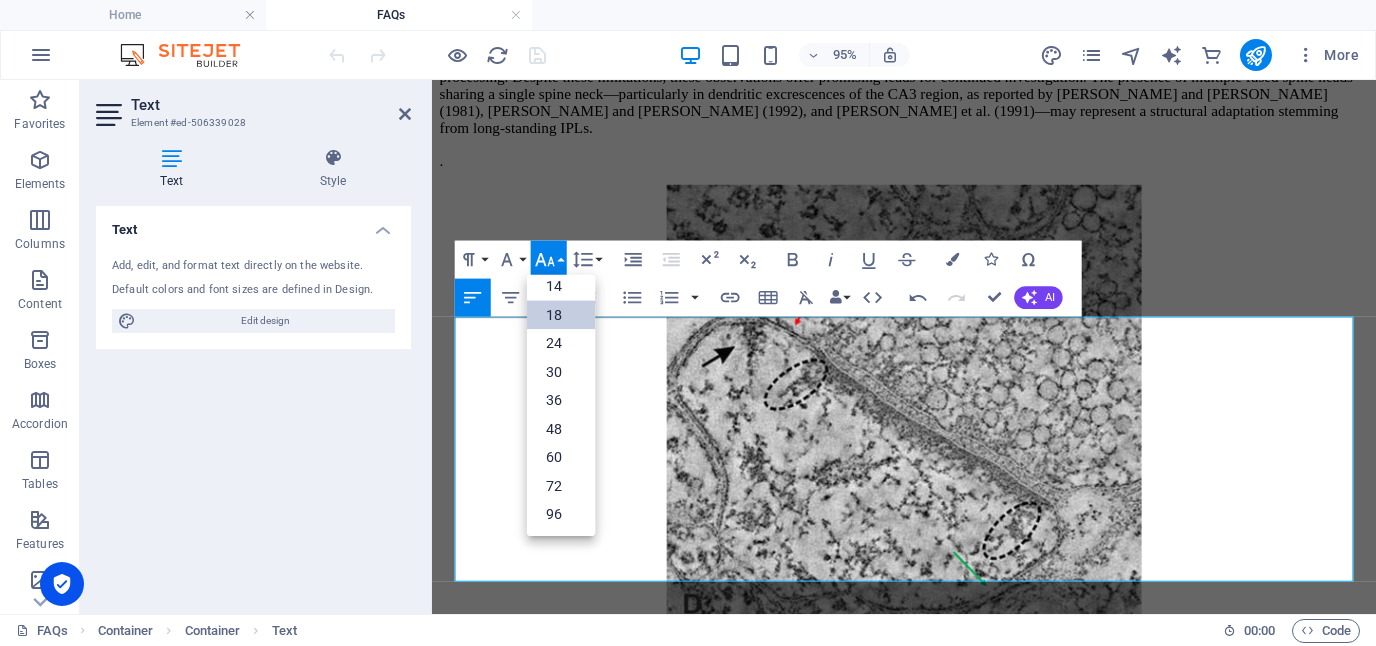 scroll, scrollTop: 161, scrollLeft: 0, axis: vertical 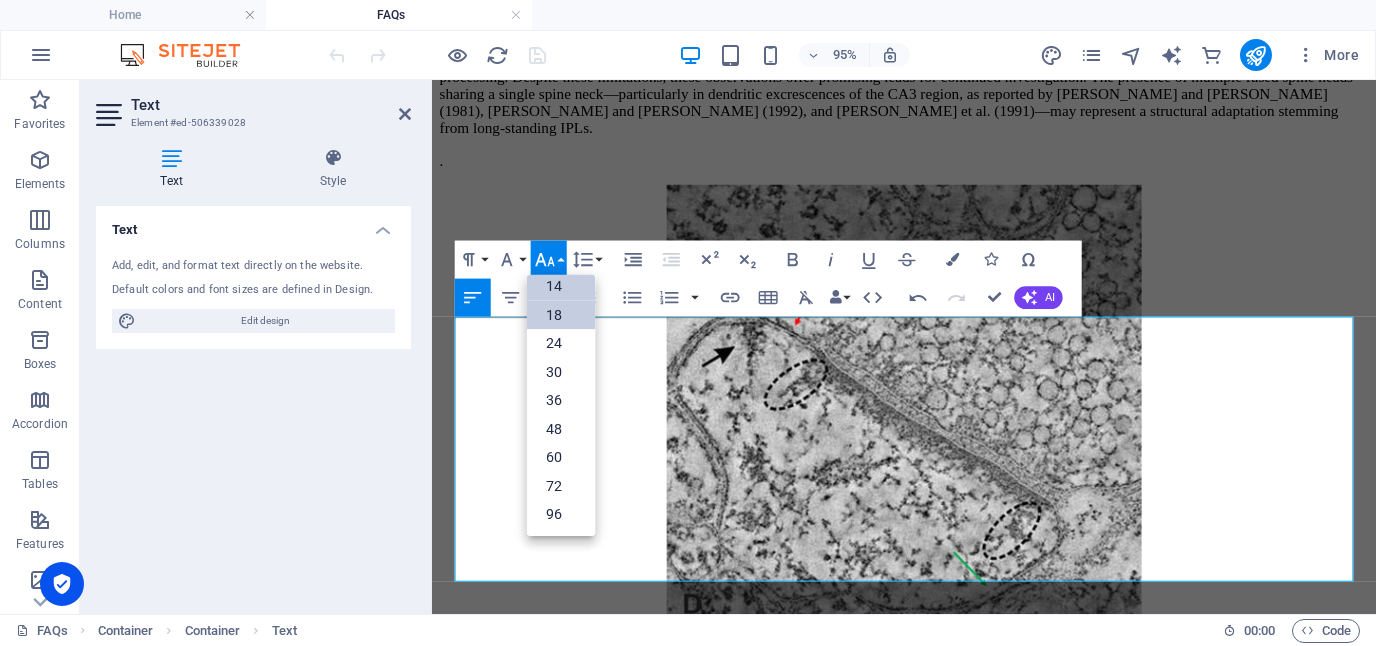 click on "14" at bounding box center [561, 286] 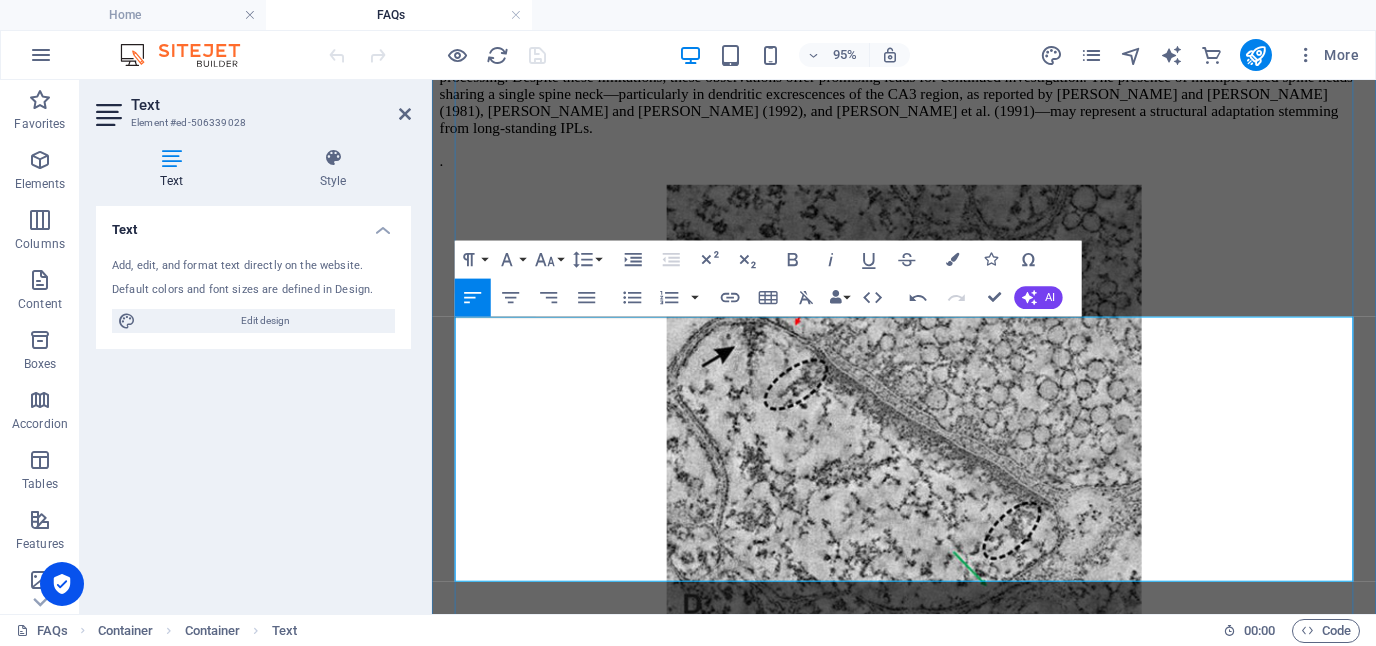 drag, startPoint x: 963, startPoint y: 507, endPoint x: 1025, endPoint y: 509, distance: 62.03225 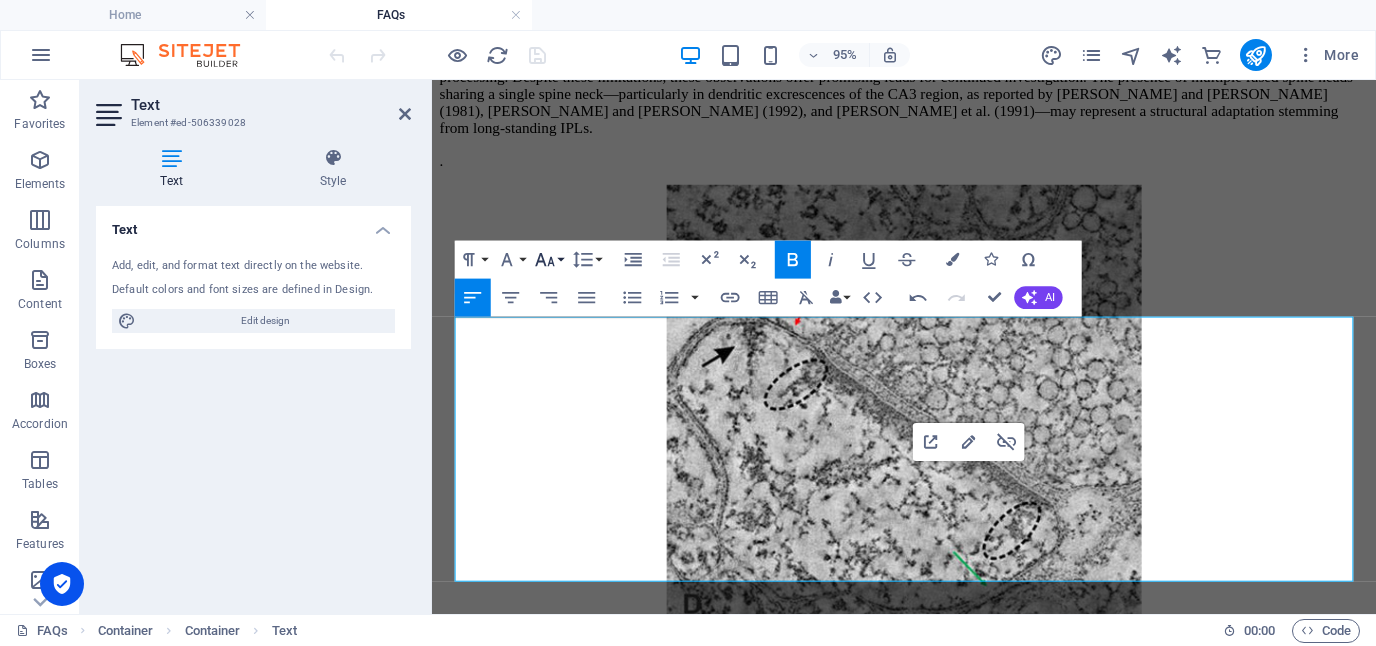 click on "Font Size" at bounding box center (549, 259) 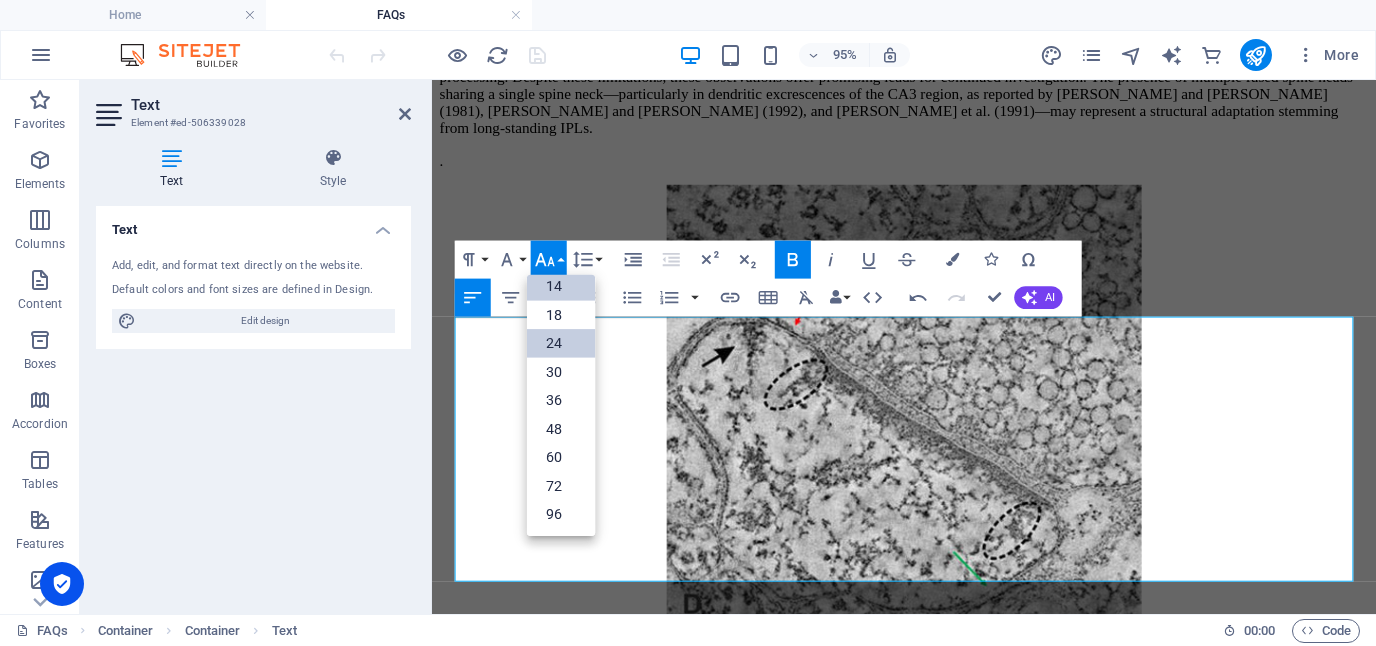 scroll, scrollTop: 161, scrollLeft: 0, axis: vertical 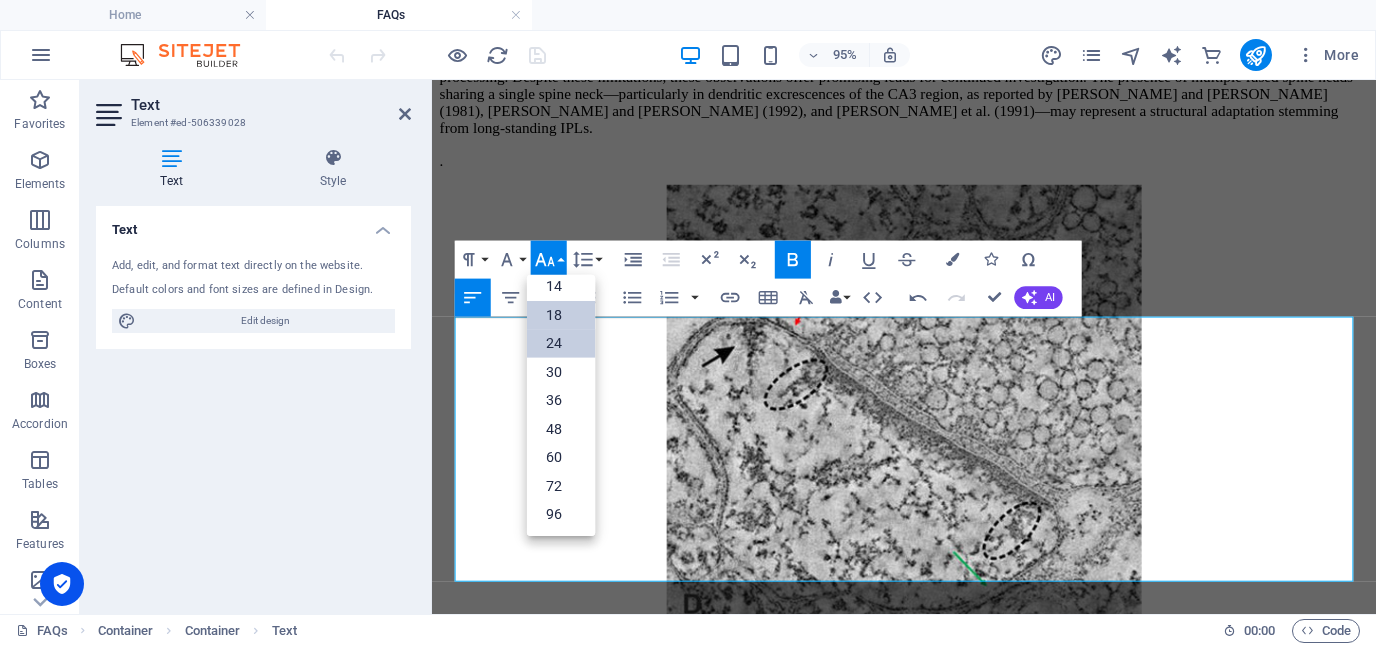 click on "18" at bounding box center (561, 314) 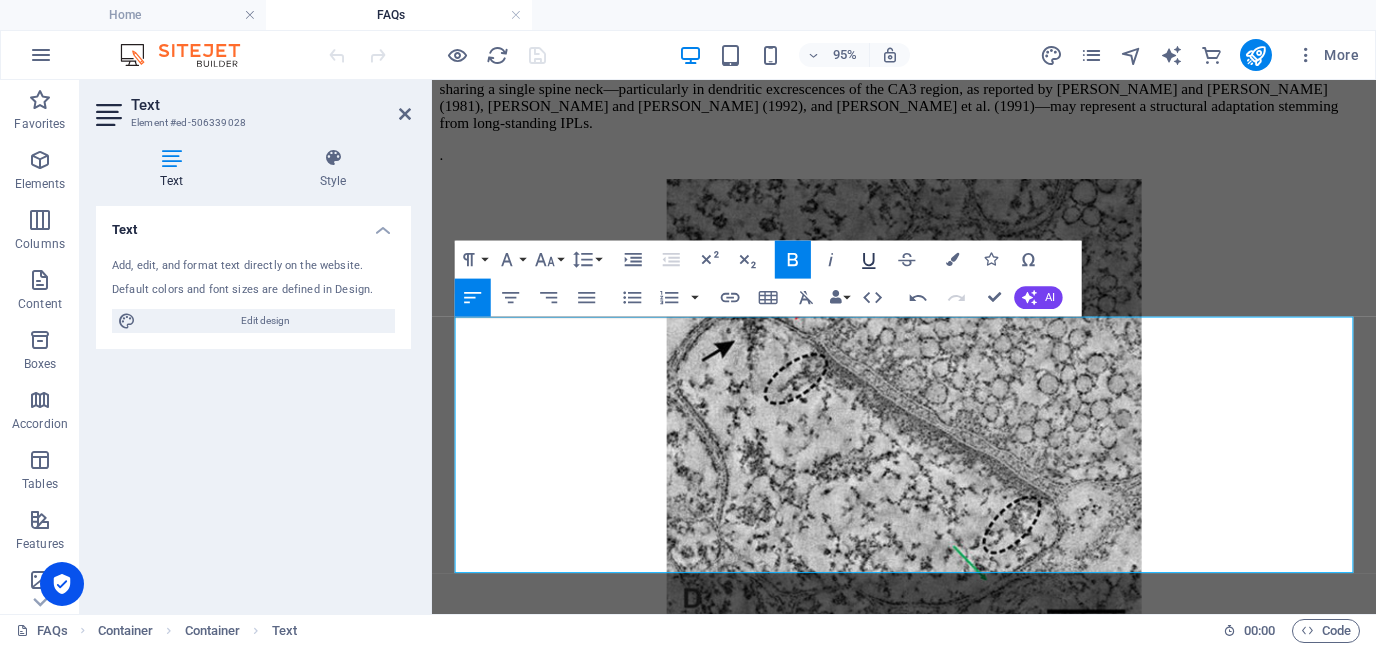 click 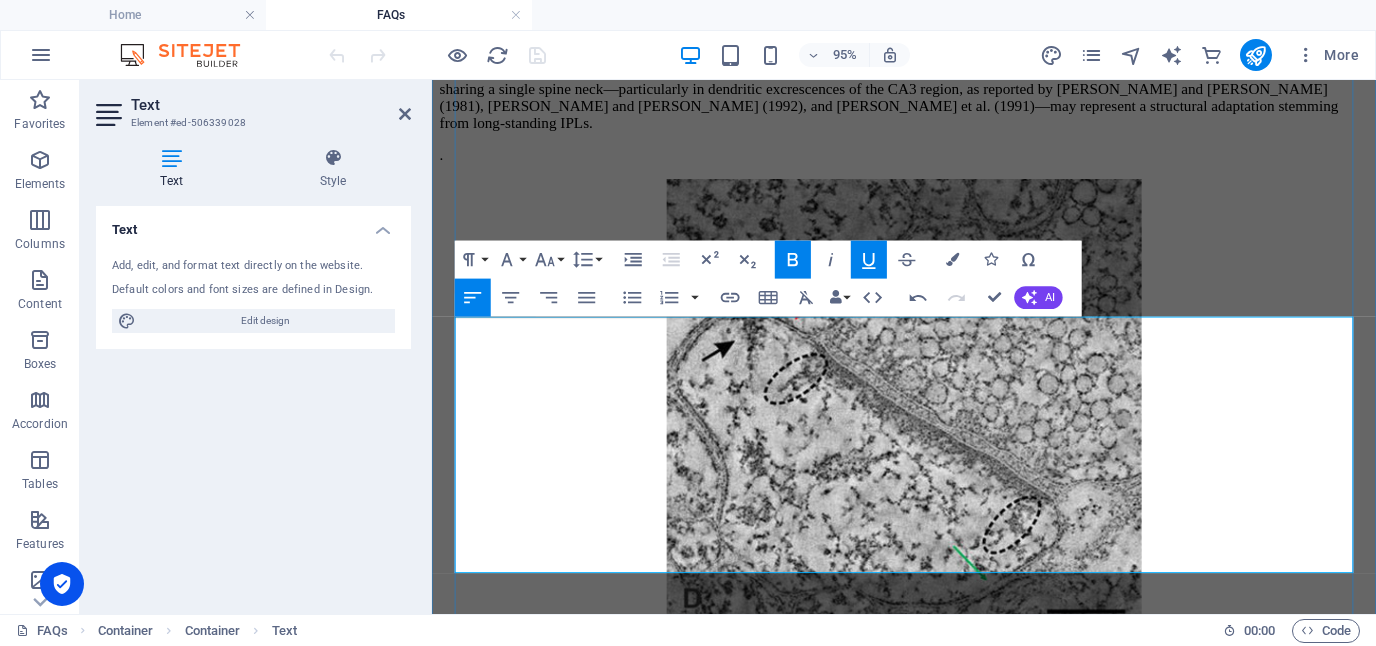 click on "2.  Masking sensory input during injections in animals:  Another real-world example of exploiting the dominant sensory state can be seen in veterinary practice. A common technique for administering injections to animals involves first  patting  the intended injection site, followed by  tapping  the area repeatedly with moderate intensity. By doing this—say, tapping ten times—the tapping becomes the expected, dominant sensory input at that location. When the needle is inserted on the eleventh contact, the animal is less likely to notice it, as the nervous system interprets the sensation as yet another tap ( Video ).  The key takeaway is t ​ hat in order to induce this kind of perceptual "[MEDICAL_DATA]"—where a painful or unusual stimulus is misinterpreted as something [MEDICAL_DATA]—one must first establish a  dominant background sensory state . Within this context, the injection is perceived not as a distinct or threatening event, but simply as a continuation of the familiar stimulus." at bounding box center (929, -5493) 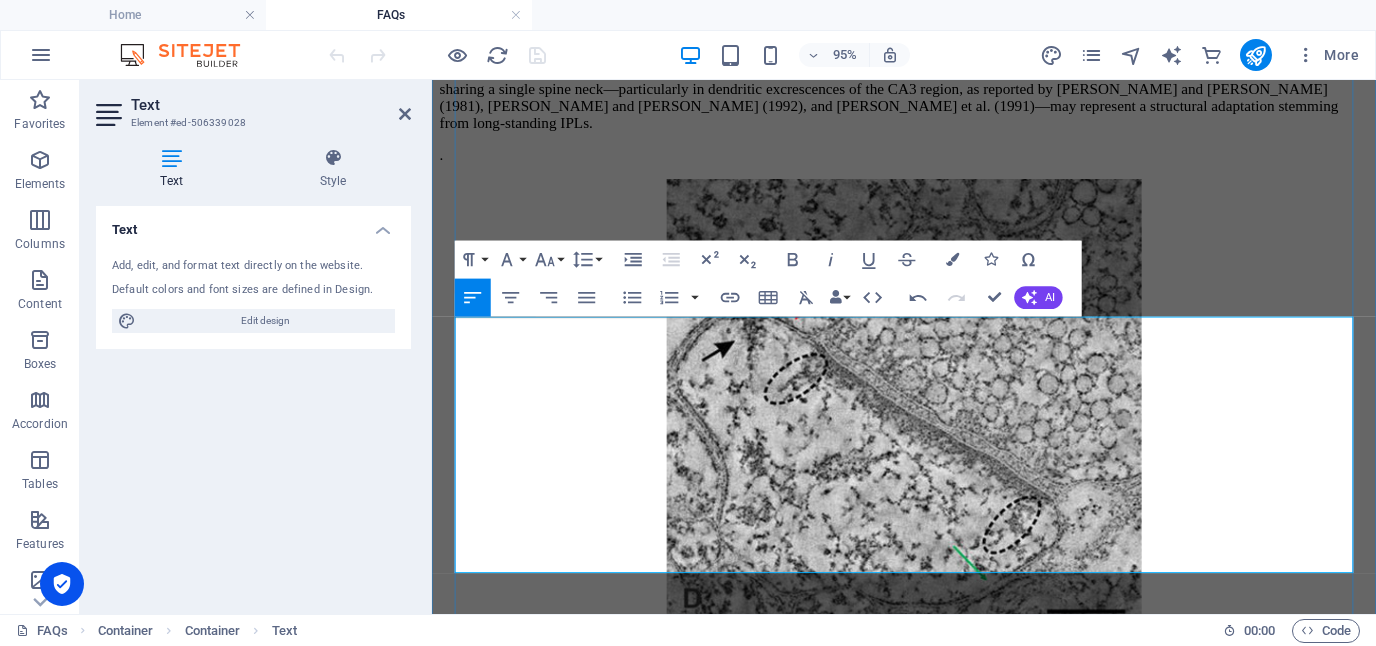 drag, startPoint x: 961, startPoint y: 505, endPoint x: 1005, endPoint y: 503, distance: 44.04543 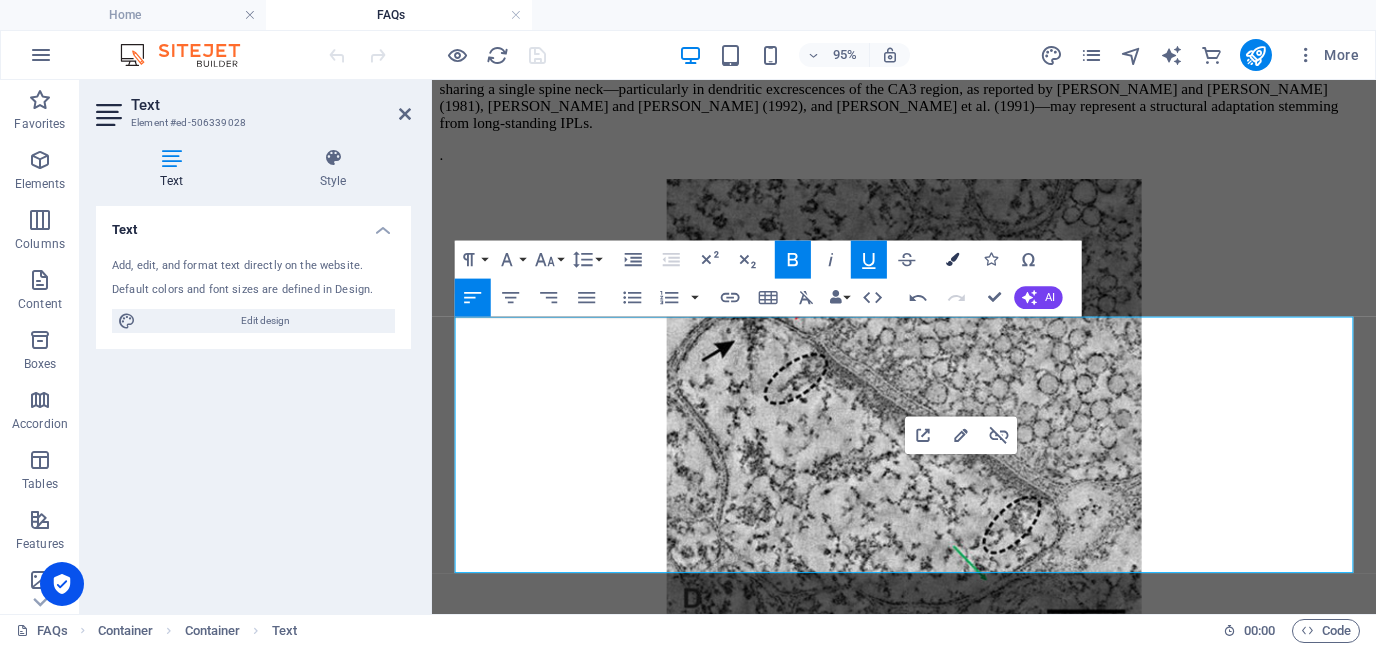 click at bounding box center [952, 259] 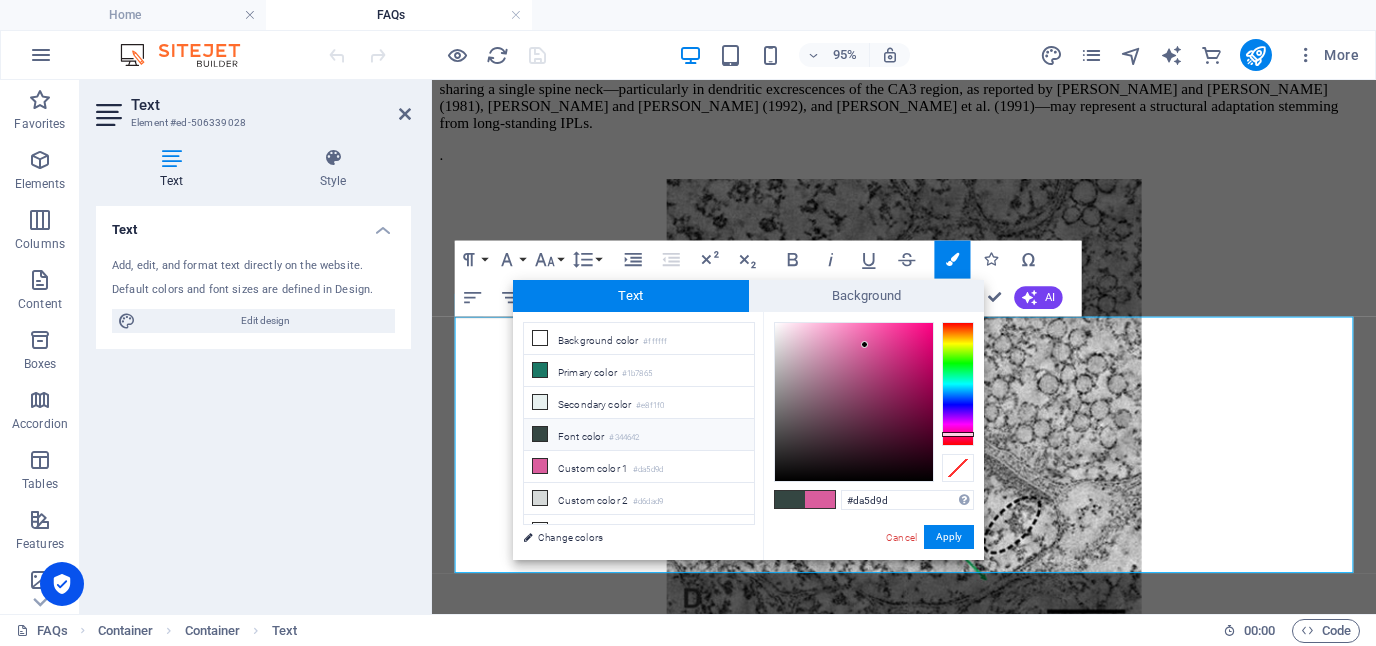 type on "#da5d6e" 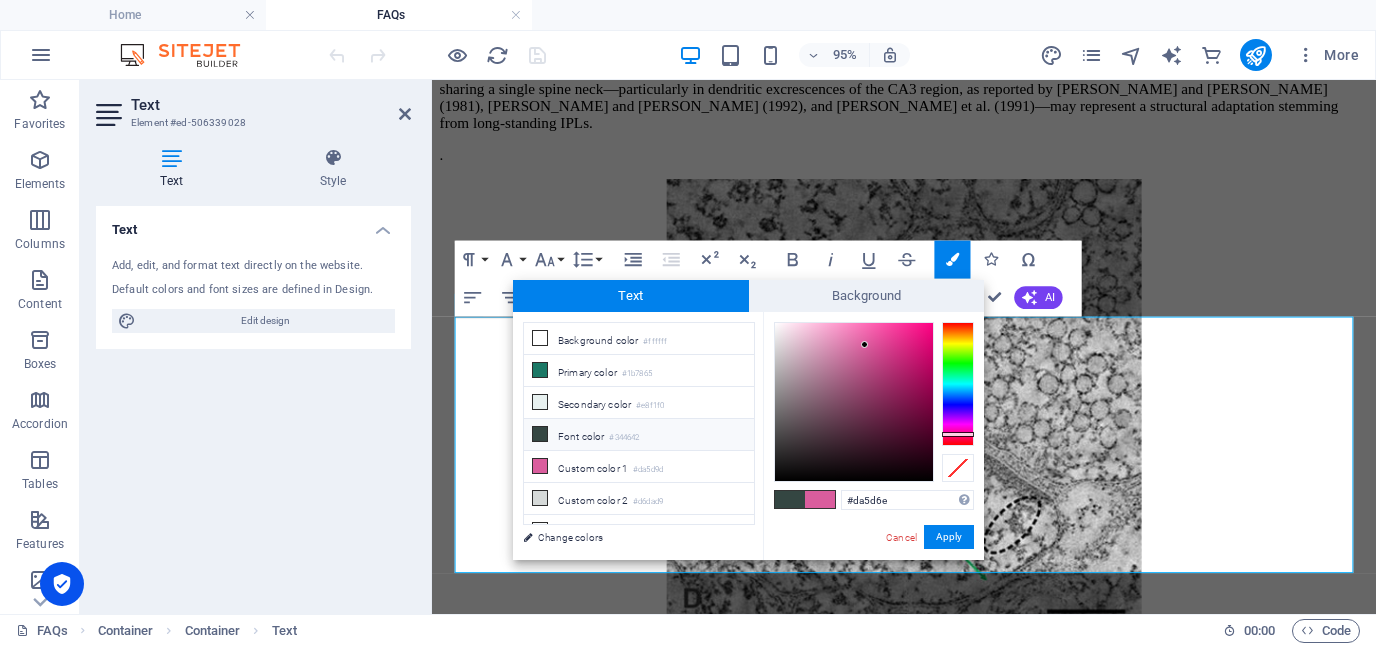 click at bounding box center [958, 384] 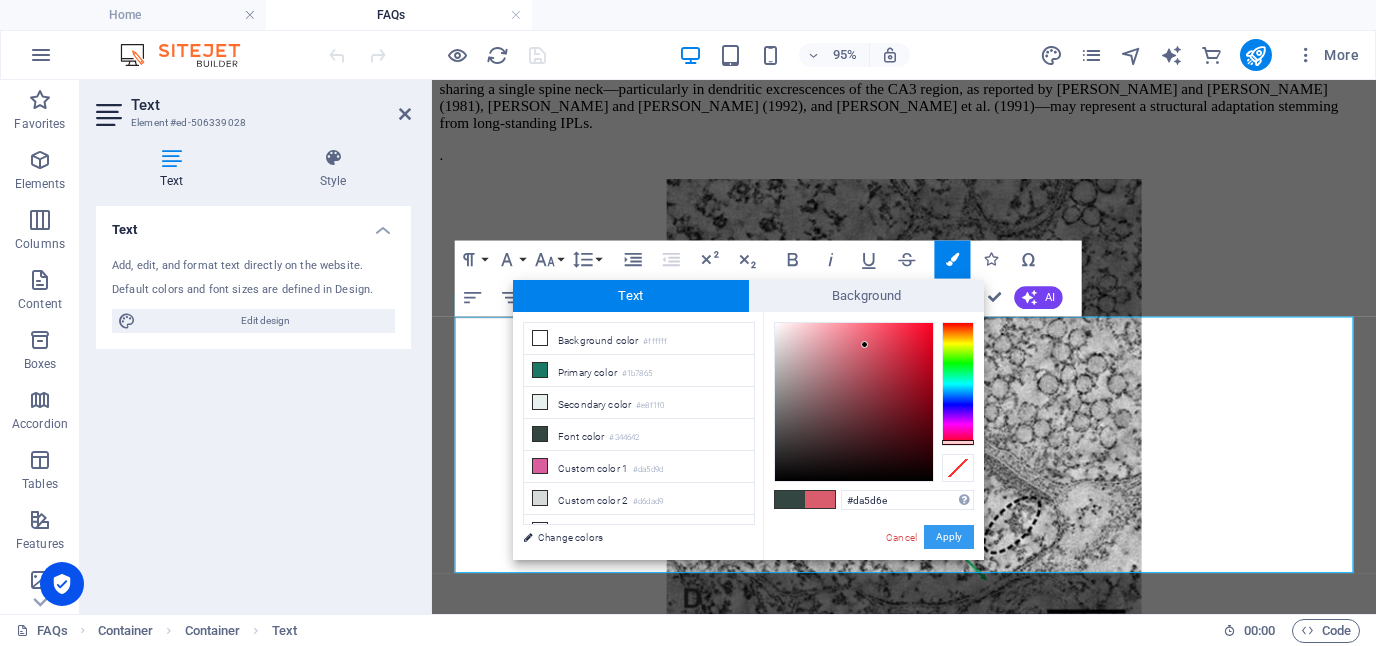 drag, startPoint x: 952, startPoint y: 537, endPoint x: 549, endPoint y: 479, distance: 407.1523 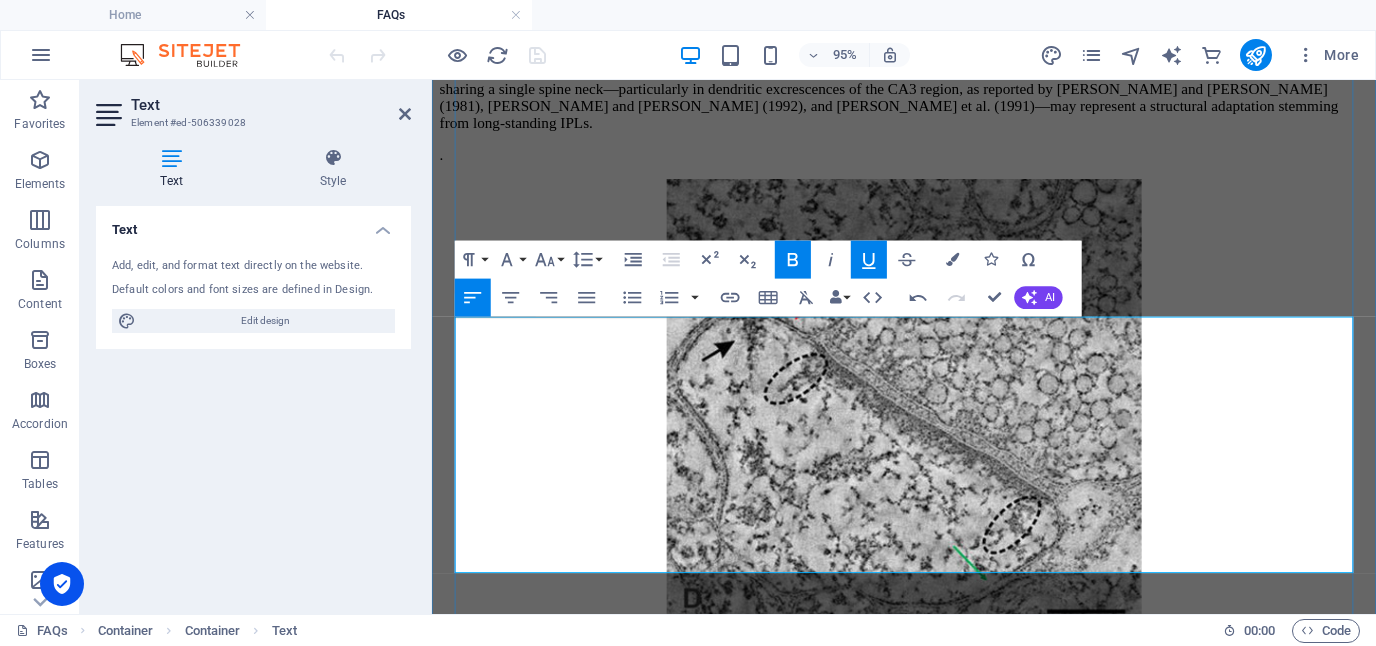 click on "2.  Masking sensory input during injections in animals:  Another real-world example of exploiting the dominant sensory state can be seen in veterinary practice. A common technique for administering injections to animals involves first  patting  the intended injection site, followed by  tapping  the area repeatedly with moderate intensity. By doing this—say, tapping ten times—the tapping becomes the expected, dominant sensory input at that location. When the needle is inserted on the eleventh contact, the animal is less likely to notice it, as the nervous system interprets the sensation as yet another tap ( Video ).  The key takeaway is t ​ hat in order to induce this kind of perceptual "[MEDICAL_DATA]"—where a painful or unusual stimulus is misinterpreted as something [MEDICAL_DATA]—one must first establish a  dominant background sensory state . Within this context, the injection is perceived not as a distinct or threatening event, but simply as a continuation of the familiar stimulus." at bounding box center (929, -5493) 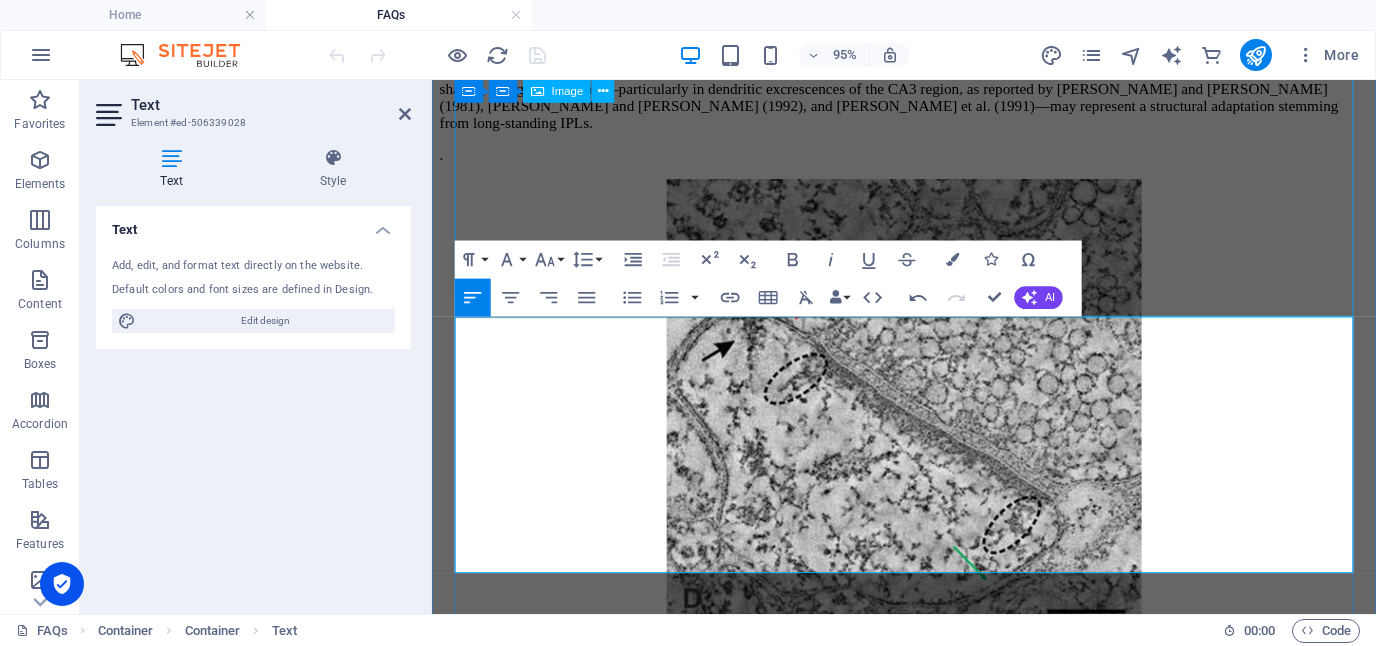 click on "Figure 7 . A cartoon illustrating a pickpocket stealing from a walking individual. The dominant sensory input from the natural movements of the gluteal region causes any additional stimuli in that area—such as the act of pickpocketing—to be misinterpreted as part of the routine motion. This misperception allows the theft to go unnoticed (Image source: Wikipedia; original source not identified)." at bounding box center [929, -5750] 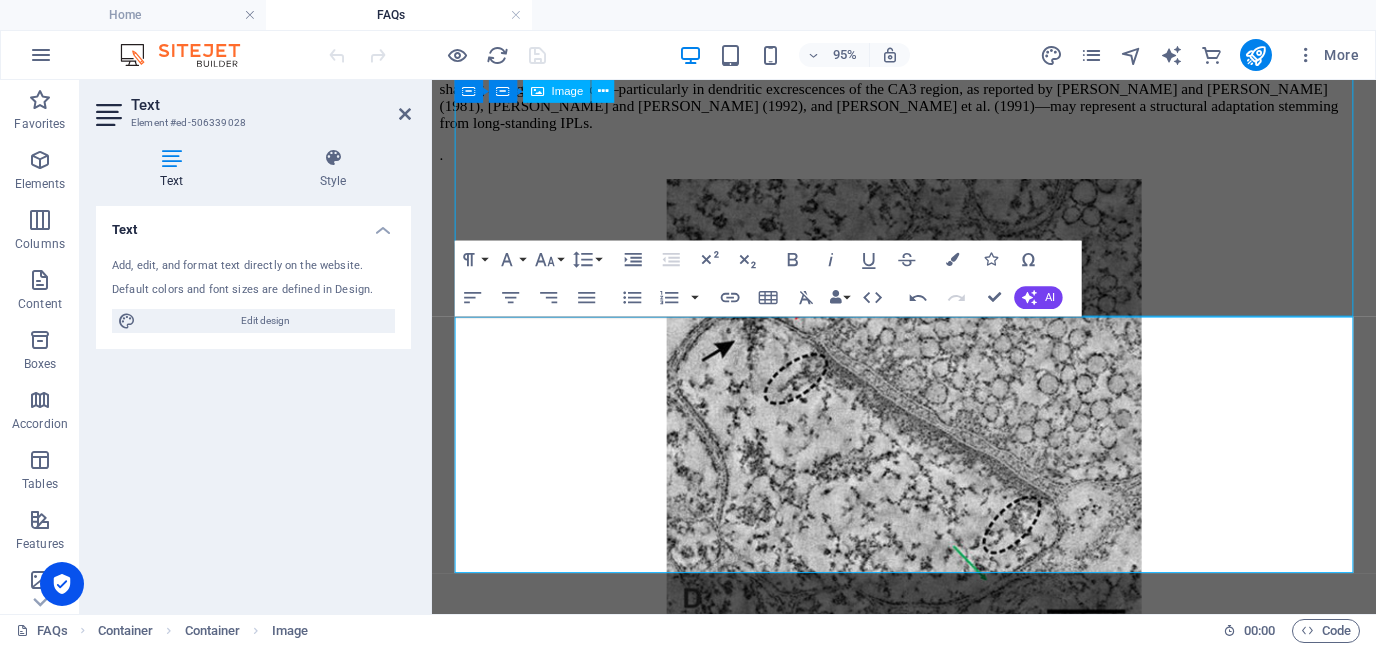 scroll, scrollTop: 18808, scrollLeft: 0, axis: vertical 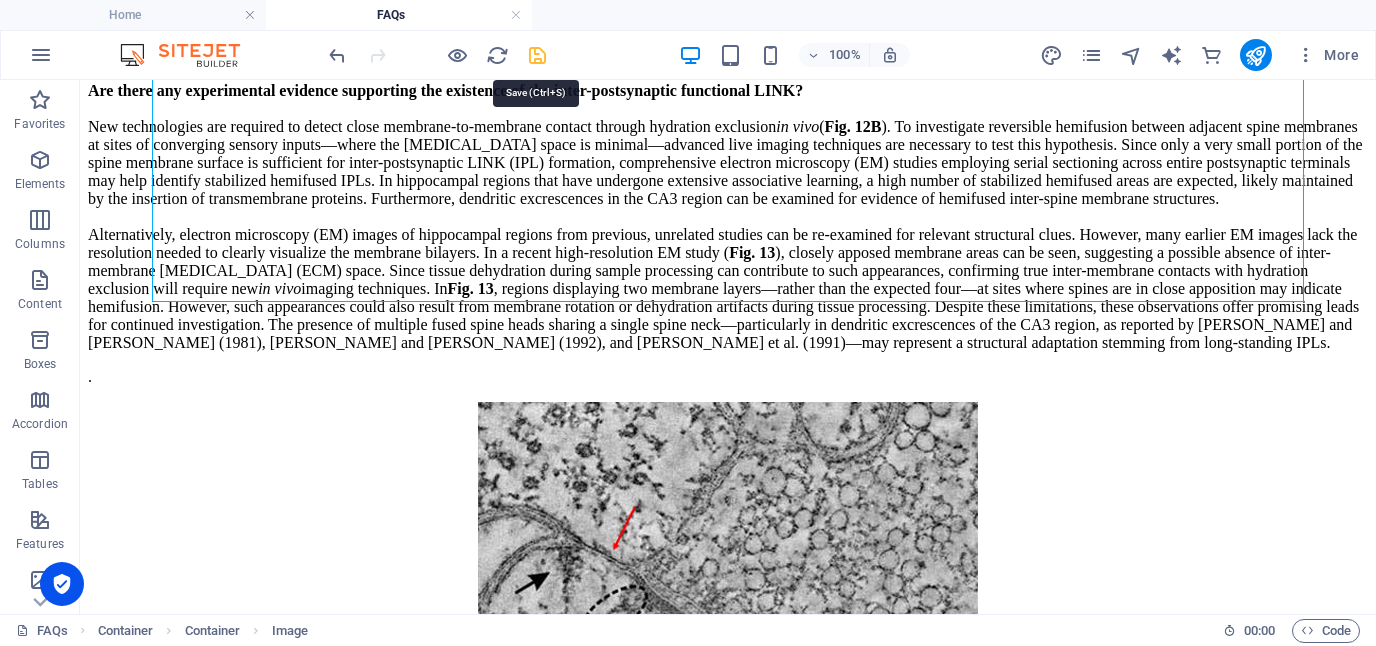 click at bounding box center [537, 55] 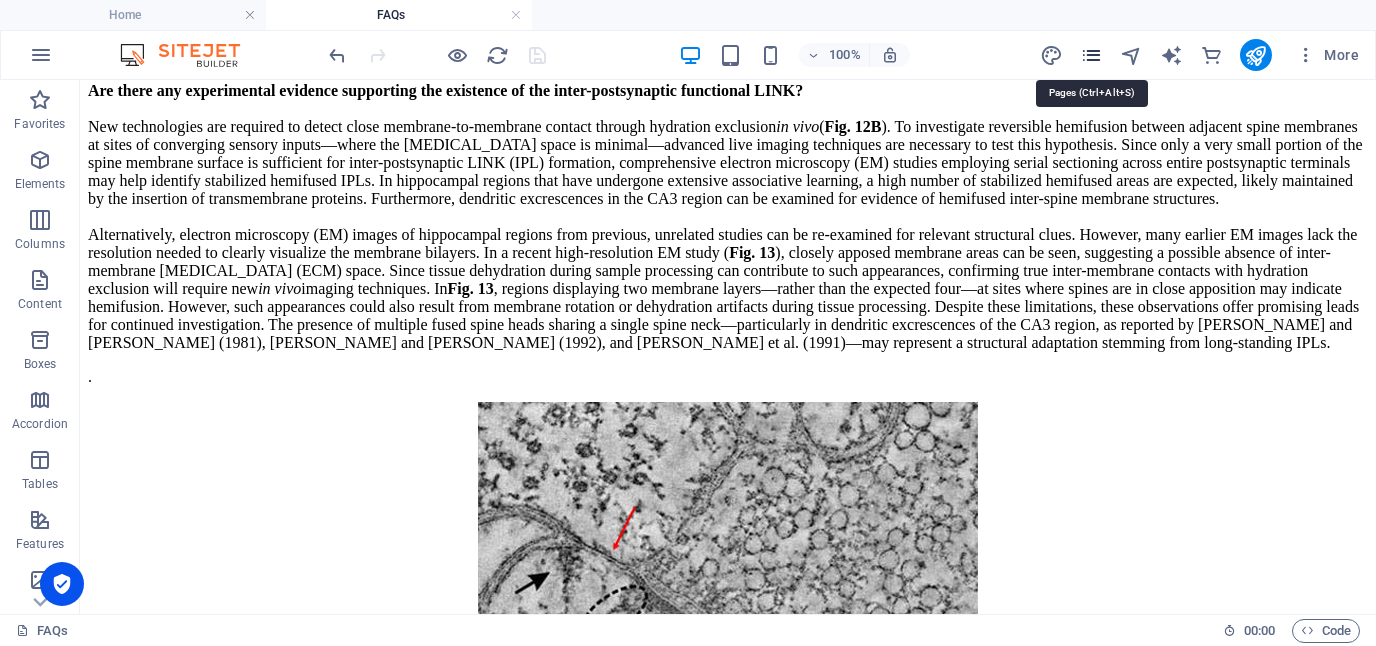 click at bounding box center (1091, 55) 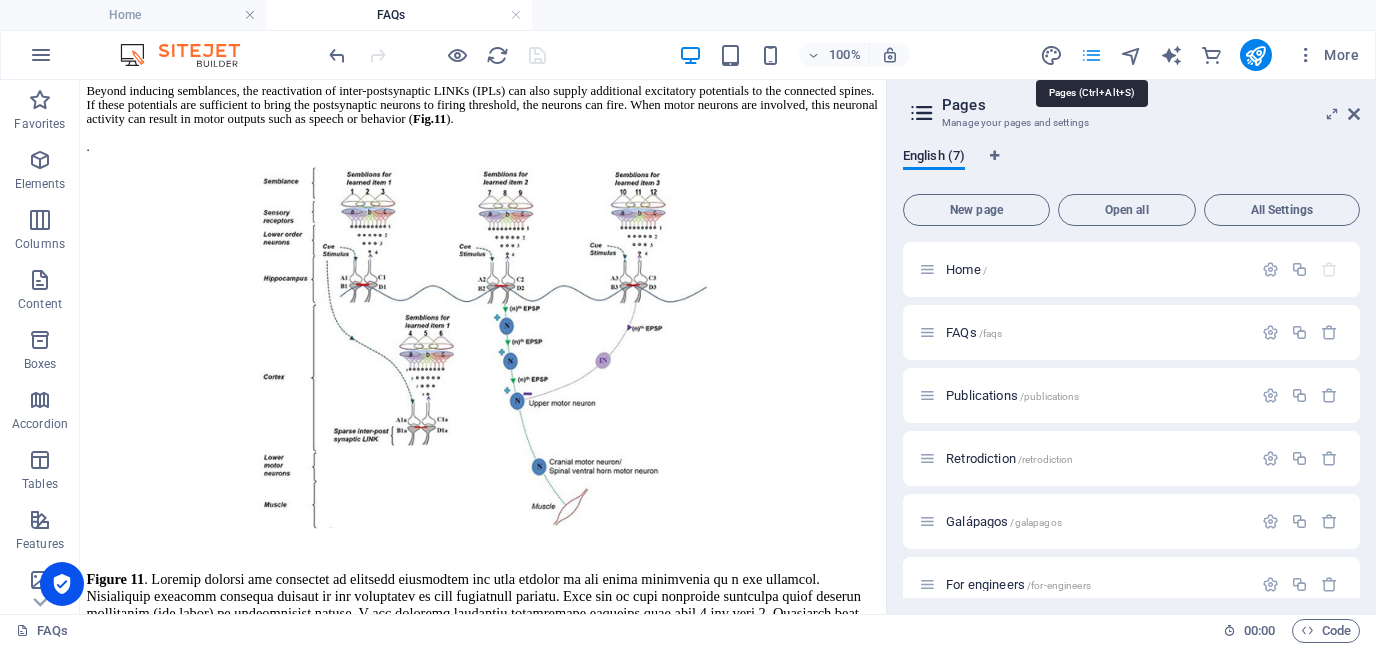scroll, scrollTop: 21387, scrollLeft: 0, axis: vertical 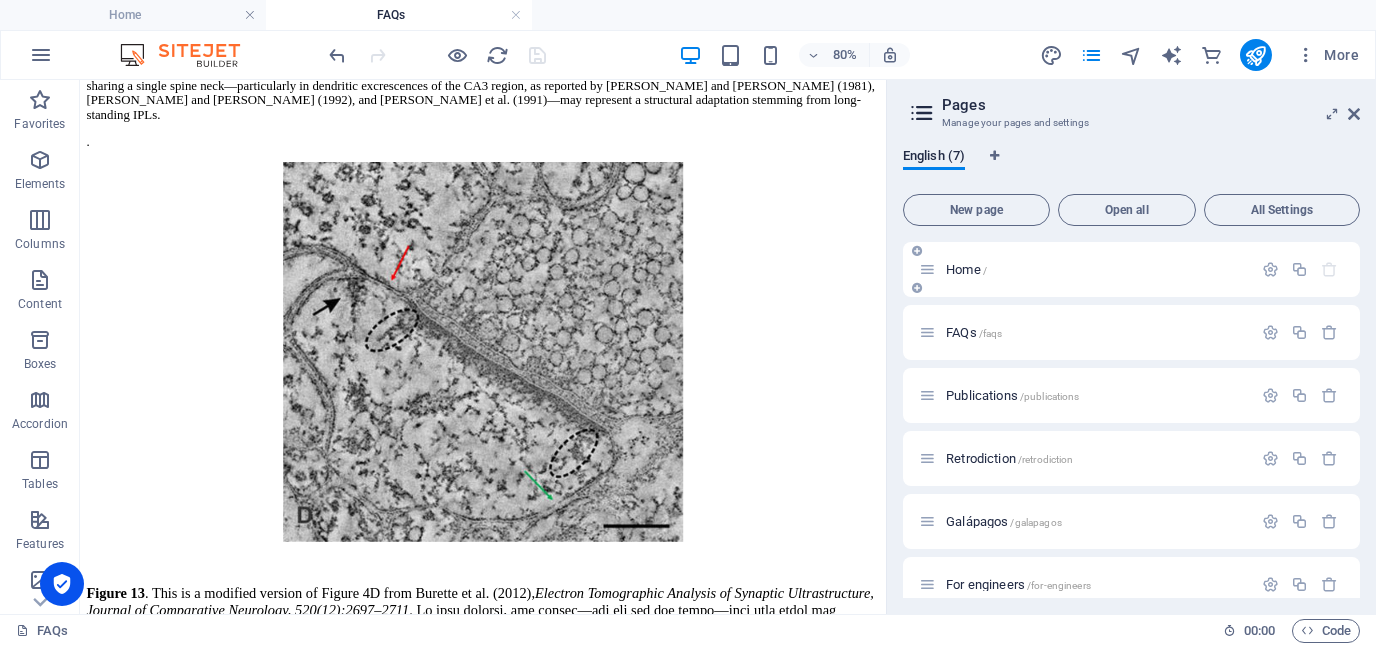 click on "Home /" at bounding box center [966, 269] 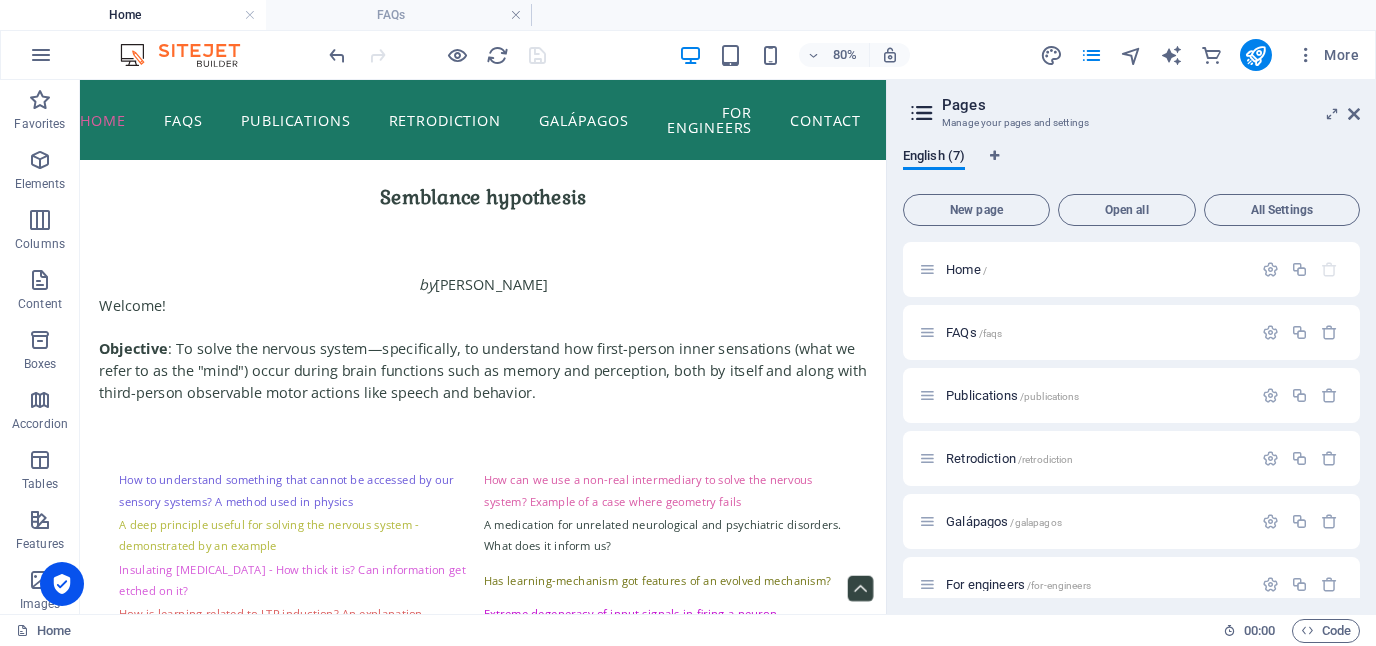 click on "Pages Manage your pages and settings English (7) New page Open all All Settings Home / FAQs /faqs Publications /publications Retrodiction /retrodiction Galápagos /galapagos For engineers /for-engineers Contact /contact" at bounding box center [1131, 347] 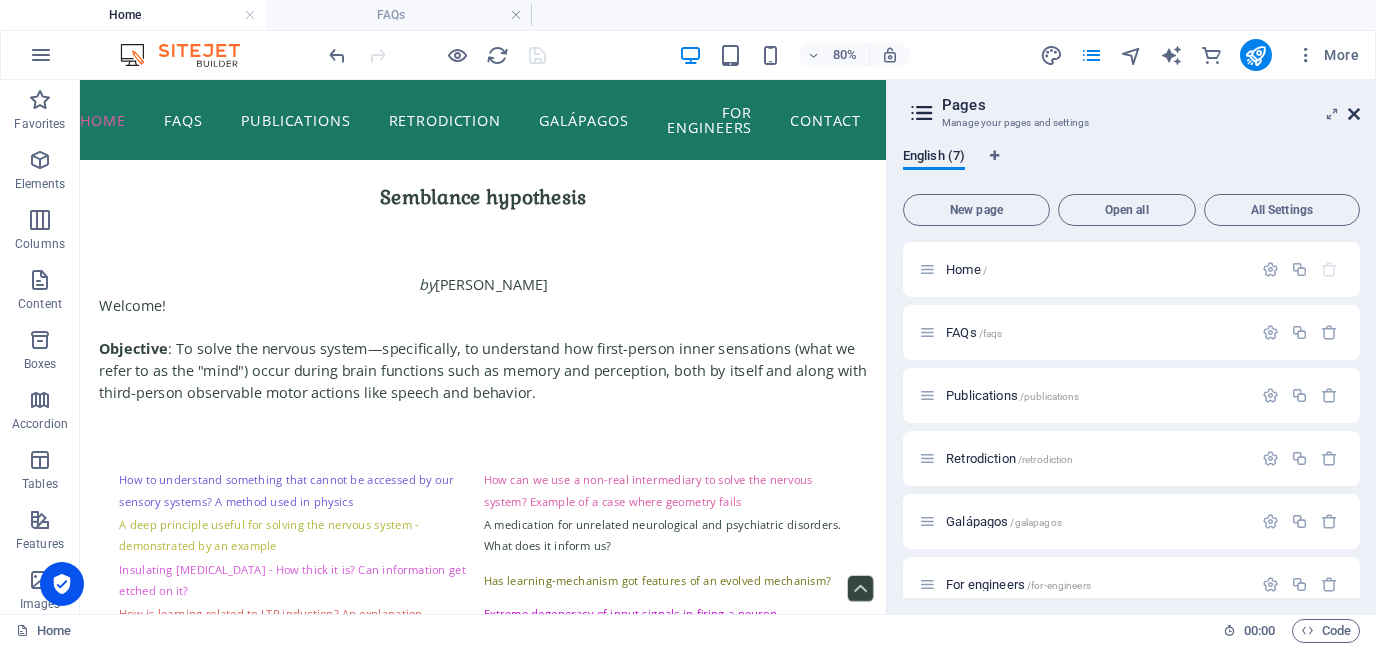 click at bounding box center (1354, 114) 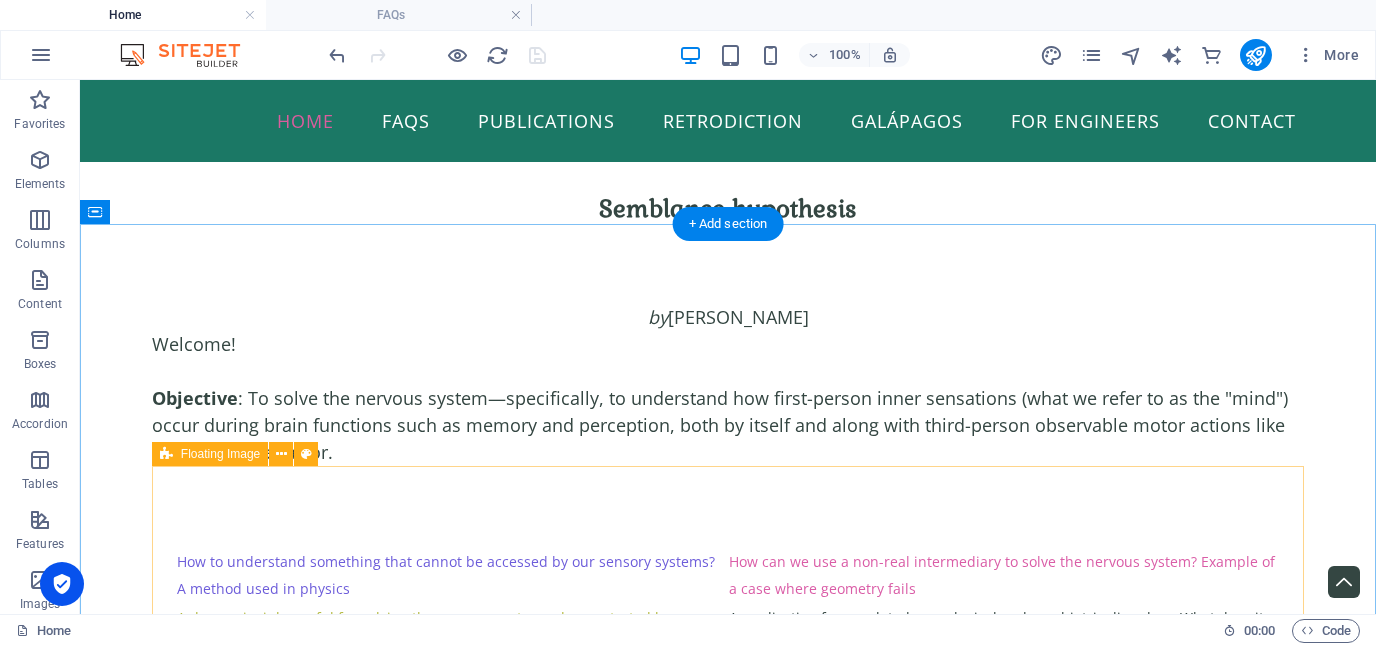 click on "How to understand something that cannot be accessed by our sensory systems? A method used in physics How can we use a non-real intermediary to solve the nervous system? Example of a case where geometry fails A deep principle useful for solving the nervous system - demonstrated by an example A medication for unrelated neurological and psychiatric disorders. What does it inform us? Insulating [MEDICAL_DATA] - How thick it is? Can information get etched on it? Has learning-mechanism got features of an evolved mechanism? How is learning related to LTP induction? An explanation Extreme degeneracy of input signals in firing a neuron Does the brain carry out back propagation? Importance of triangulation in verifying a mechanism Perception from a first-person frame of reference Without sleep, there is no system! An explanation Internal sensation - A comparison with electromagnetism How can constraints be used to find a solution? Testable predictions made by the semblance hypothesis" at bounding box center [728, 689] 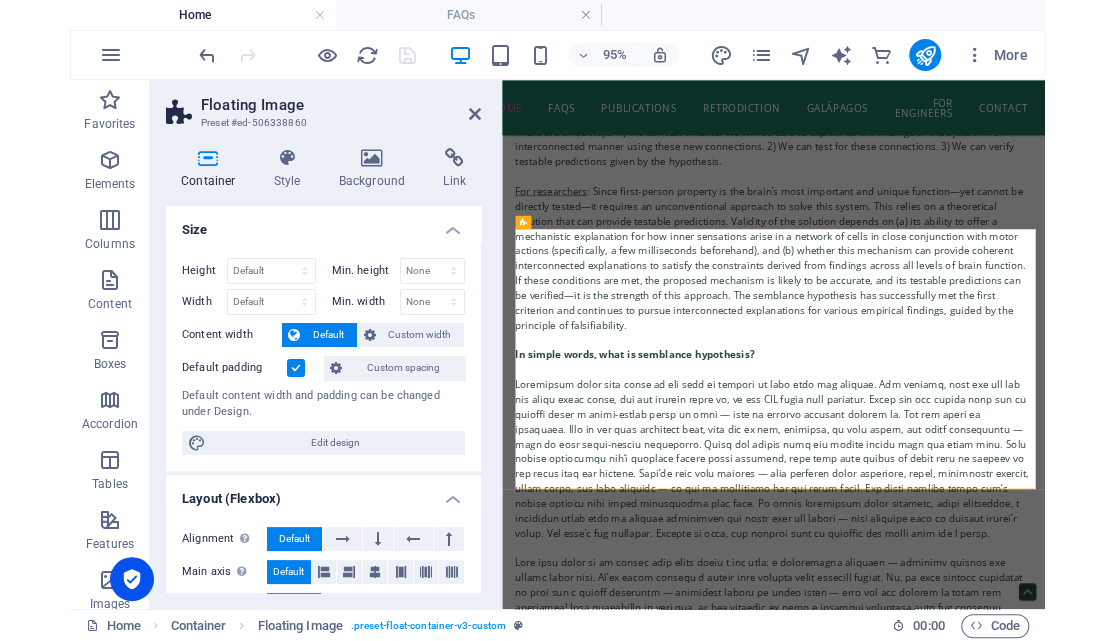 scroll, scrollTop: 116, scrollLeft: 0, axis: vertical 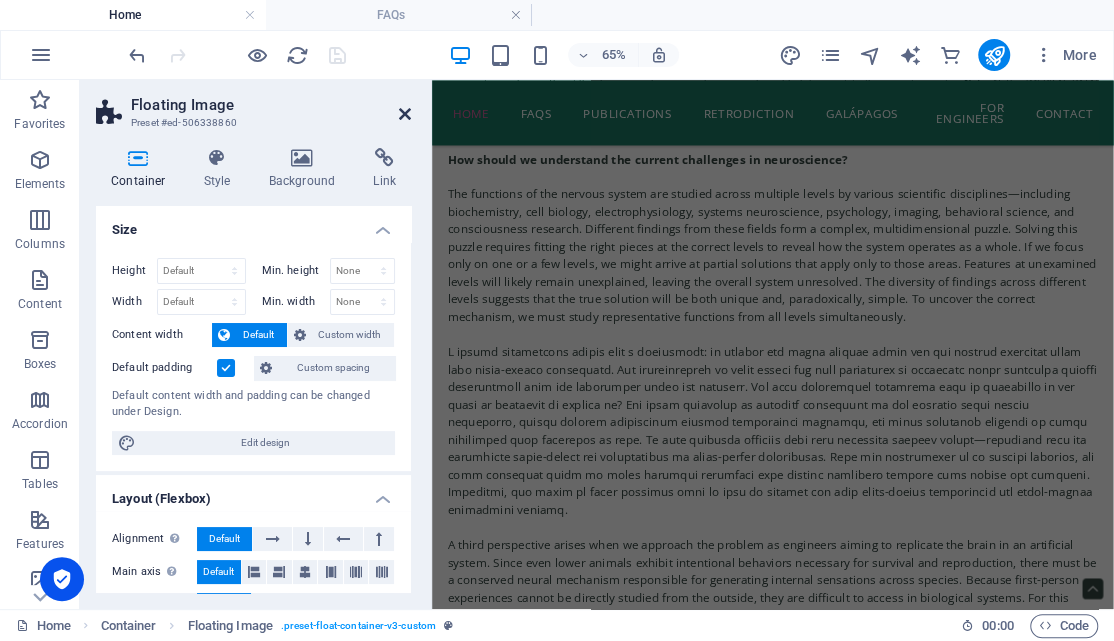 click at bounding box center [405, 114] 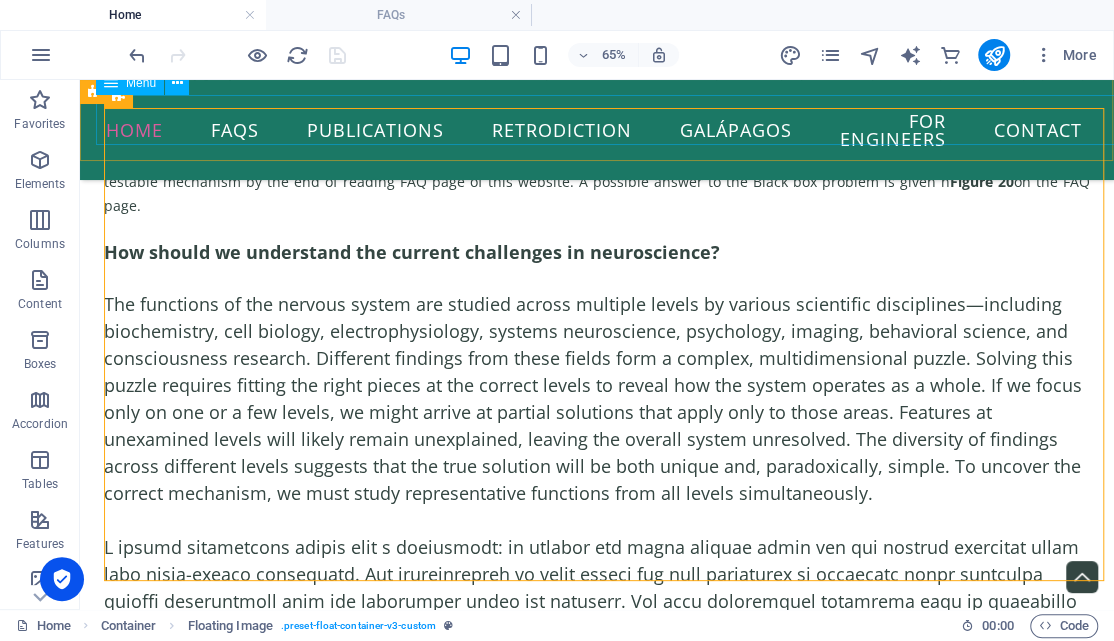 scroll, scrollTop: 357, scrollLeft: 0, axis: vertical 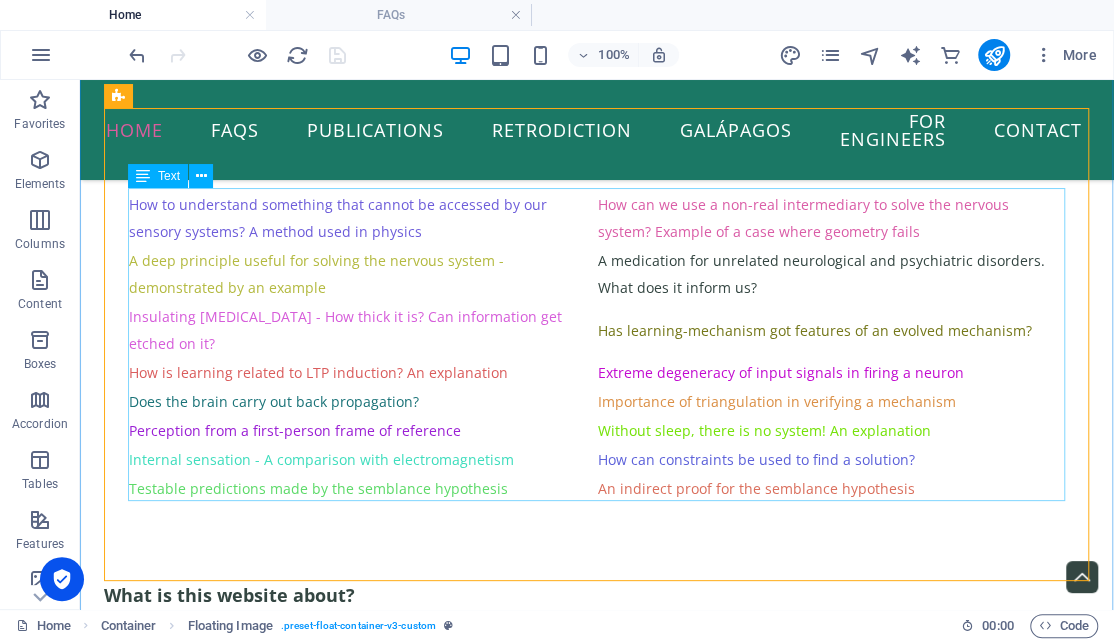 click on "How to understand something that cannot be accessed by our sensory systems? A method used in physics How can we use a non-real intermediary to solve the nervous system? Example of a case where geometry fails A deep principle useful for solving the nervous system - demonstrated by an example A medication for unrelated neurological and psychiatric disorders. What does it inform us? Insulating [MEDICAL_DATA] - How thick it is? Can information get etched on it? Has learning-mechanism got features of an evolved mechanism? How is learning related to LTP induction? An explanation Extreme degeneracy of input signals in firing a neuron Does the brain carry out back propagation? Importance of triangulation in verifying a mechanism Perception from a first-person frame of reference Without sleep, there is no system! An explanation Internal sensation - A comparison with electromagnetism How can constraints be used to find a solution? Testable predictions made by the semblance hypothesis" at bounding box center (597, 345) 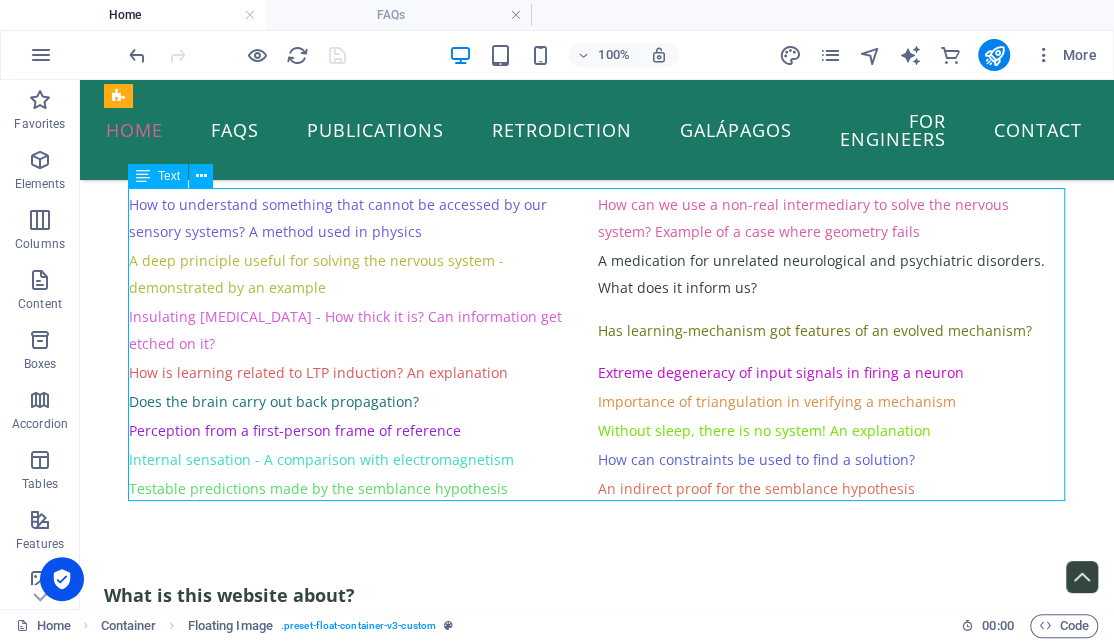 click on "How to understand something that cannot be accessed by our sensory systems? A method used in physics How can we use a non-real intermediary to solve the nervous system? Example of a case where geometry fails A deep principle useful for solving the nervous system - demonstrated by an example A medication for unrelated neurological and psychiatric disorders. What does it inform us? Insulating [MEDICAL_DATA] - How thick it is? Can information get etched on it? Has learning-mechanism got features of an evolved mechanism? How is learning related to LTP induction? An explanation Extreme degeneracy of input signals in firing a neuron Does the brain carry out back propagation? Importance of triangulation in verifying a mechanism Perception from a first-person frame of reference Without sleep, there is no system! An explanation Internal sensation - A comparison with electromagnetism How can constraints be used to find a solution? Testable predictions made by the semblance hypothesis" at bounding box center (597, 345) 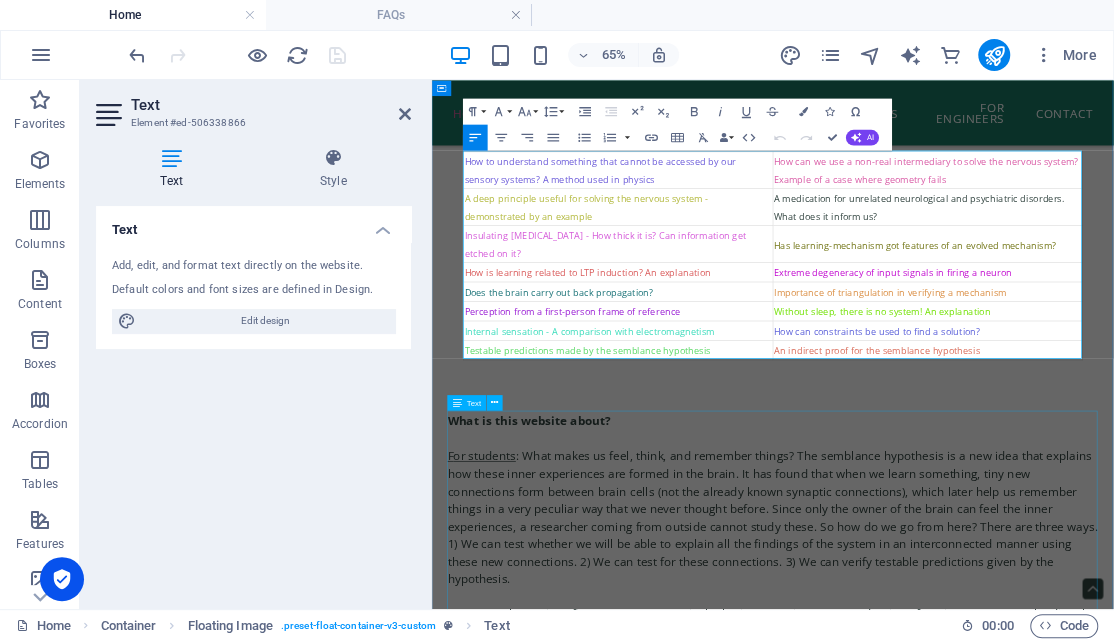 click on "What is this website about? F or students : What makes us feel, think, and remember things? The semblance hypothesis is a new idea that explains how these inner experiences are formed in the brain. It has found that when we learn something, tiny new connections form between brain cells (not the already known synaptic connections), which later help us remember things in a very peculiar way that we never thought before. Since only the owner of the brain can feel the inner experiences, a researcher coming from outside cannot study these. So how do we go from here? There are three ways. 1) We can test whether we will be able to explain all the findings of the system in an interconnected manner using these new connections. 2) We can test for these connections. 3) We can verify testable predictions given by the hypothesis.  For researchers In simple words, what is semblance hypothesis? Are there different ways to view this hypothesis?   One ,  Two Can you explain the hypothesis using a figure?  Figure 1 Figure 2" at bounding box center [956, 1345] 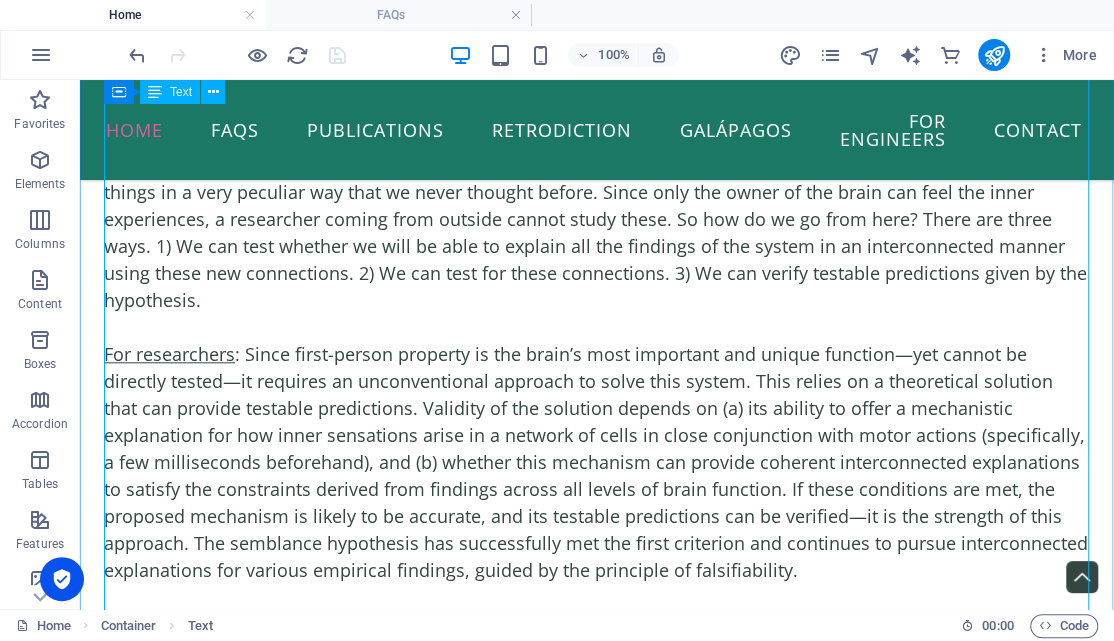 click on "What is this website about? F or students : What makes us feel, think, and remember things? The semblance hypothesis is a new idea that explains how these inner experiences are formed in the brain. It has found that when we learn something, tiny new connections form between brain cells (not the already known synaptic connections), which later help us remember things in a very peculiar way that we never thought before. Since only the owner of the brain can feel the inner experiences, a researcher coming from outside cannot study these. So how do we go from here? There are three ways. 1) We can test whether we will be able to explain all the findings of the system in an interconnected manner using these new connections. 2) We can test for these connections. 3) We can verify testable predictions given by the hypothesis.  For researchers In simple words, what is semblance hypothesis? Are there different ways to view this hypothesis?   One ,  Two Can you explain the hypothesis using a figure?  Figure 1 Figure 2" at bounding box center [597, 798] 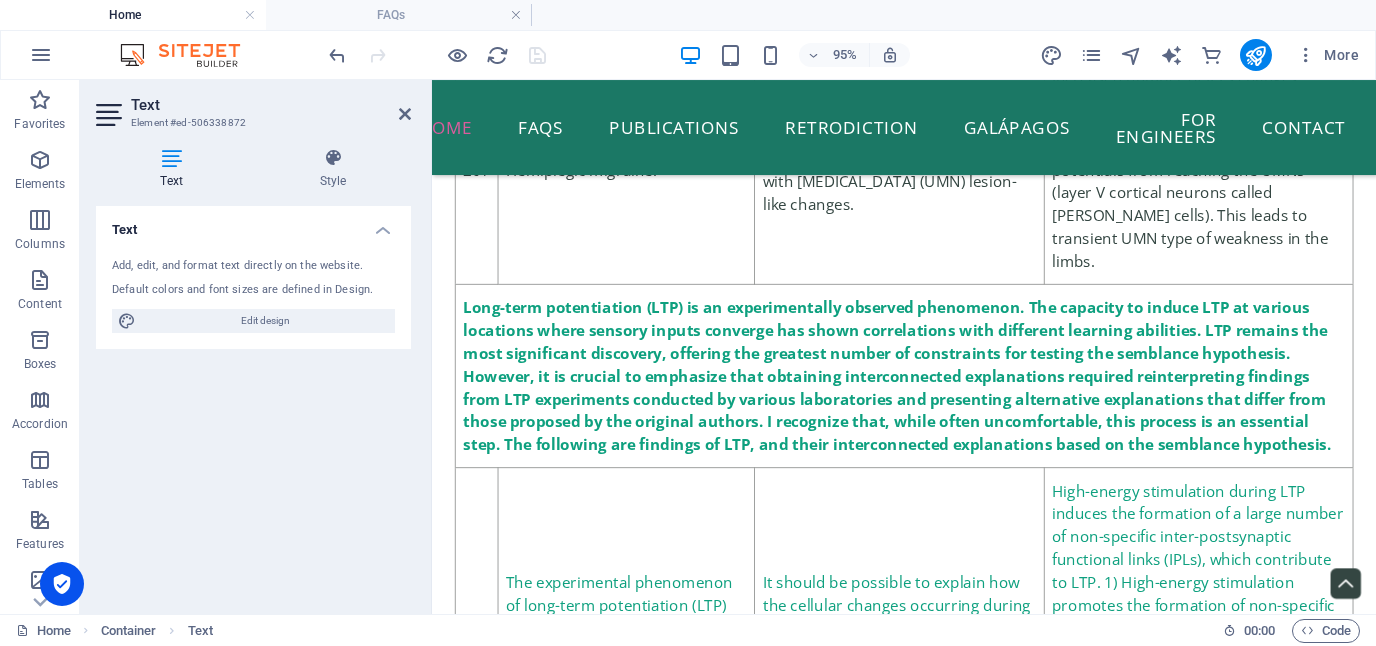 scroll, scrollTop: 86285, scrollLeft: 0, axis: vertical 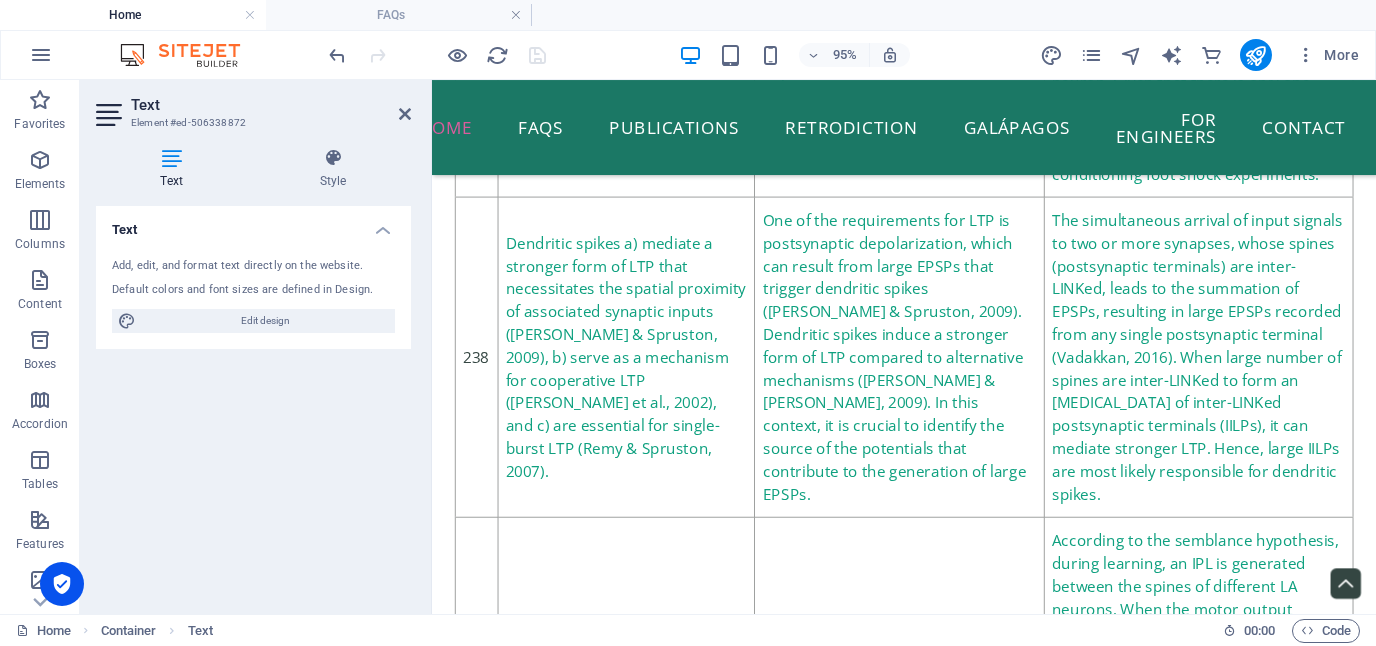 drag, startPoint x: 1420, startPoint y: 105, endPoint x: 1784, endPoint y: 695, distance: 693.2503 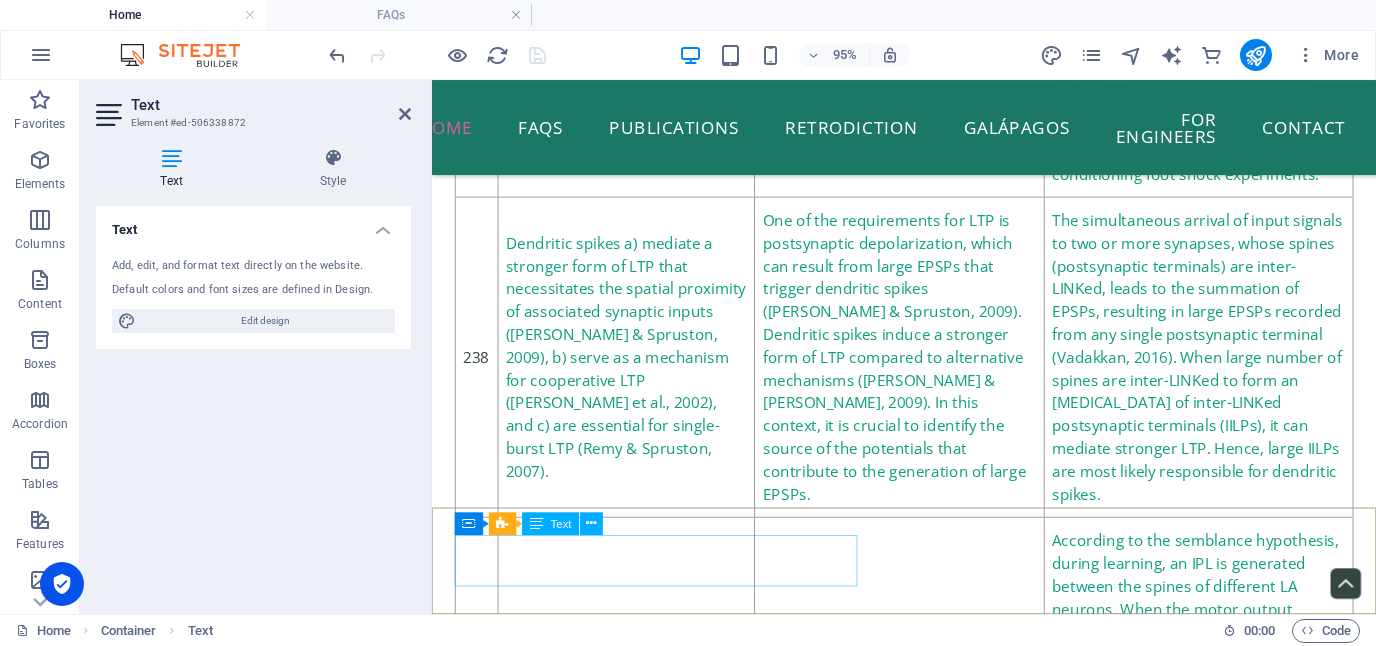 click on "This website was started on  [DATE]; Updated on [DATE]" at bounding box center [929, 3619] 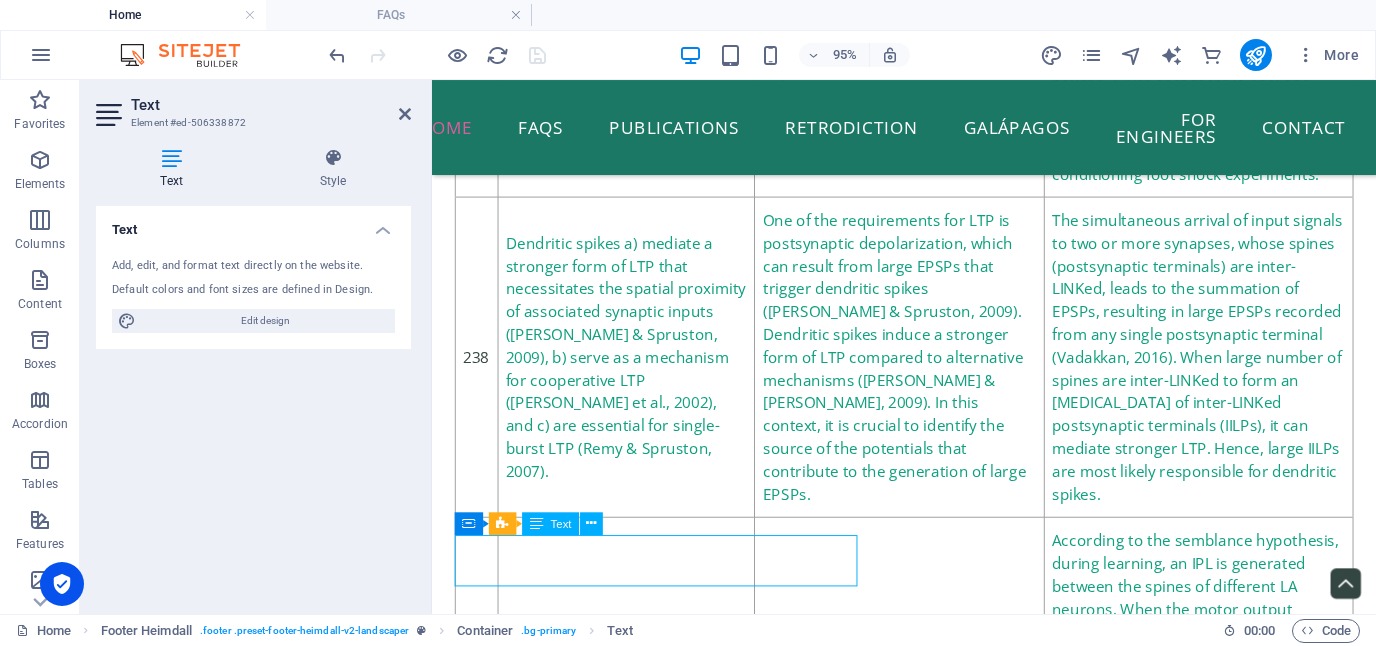 click on "This website was started on  [DATE]; Updated on [DATE]" at bounding box center (929, 3619) 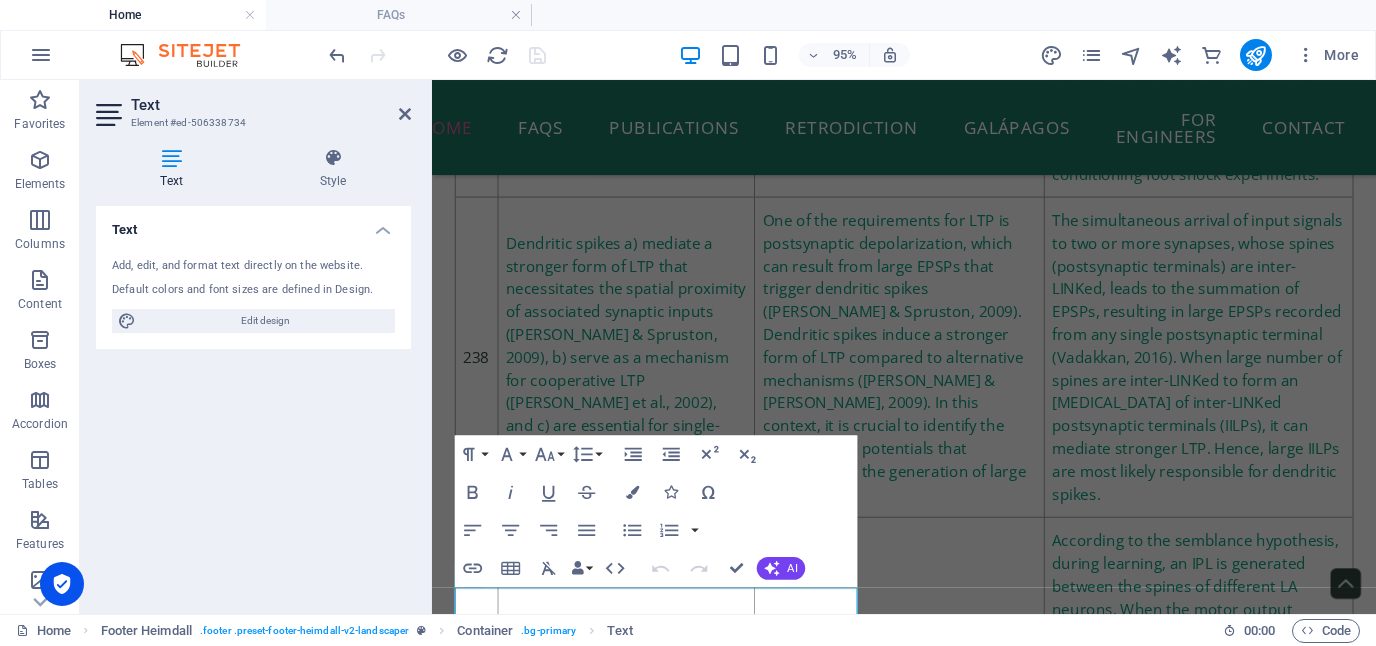 scroll, scrollTop: 86231, scrollLeft: 0, axis: vertical 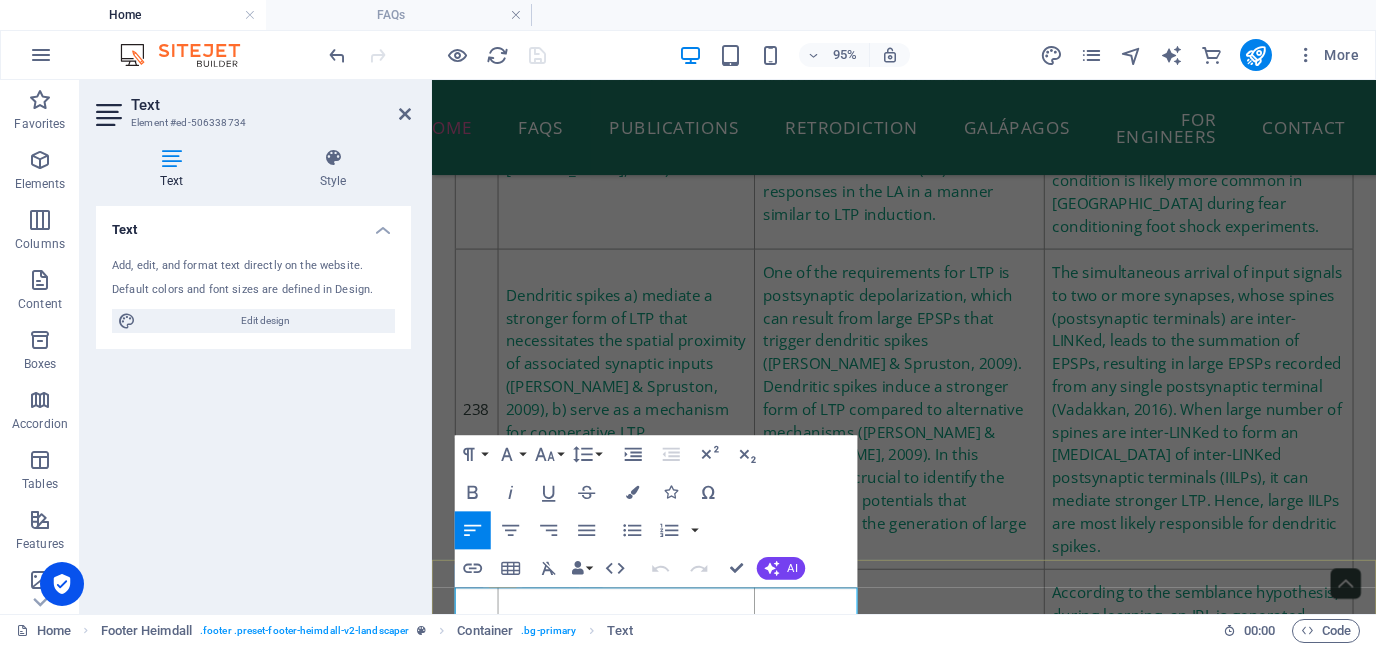 click on "This website was started on  [DATE]; Updated on [DATE]" at bounding box center (644, 3660) 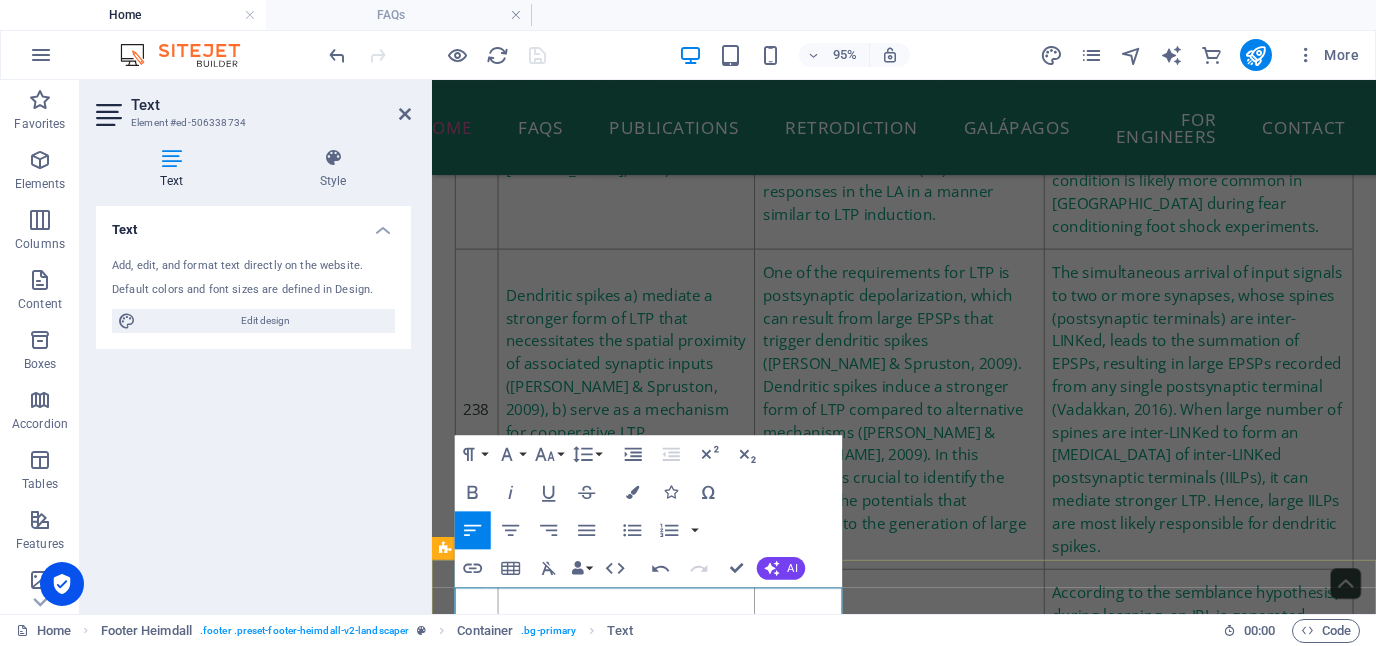 type 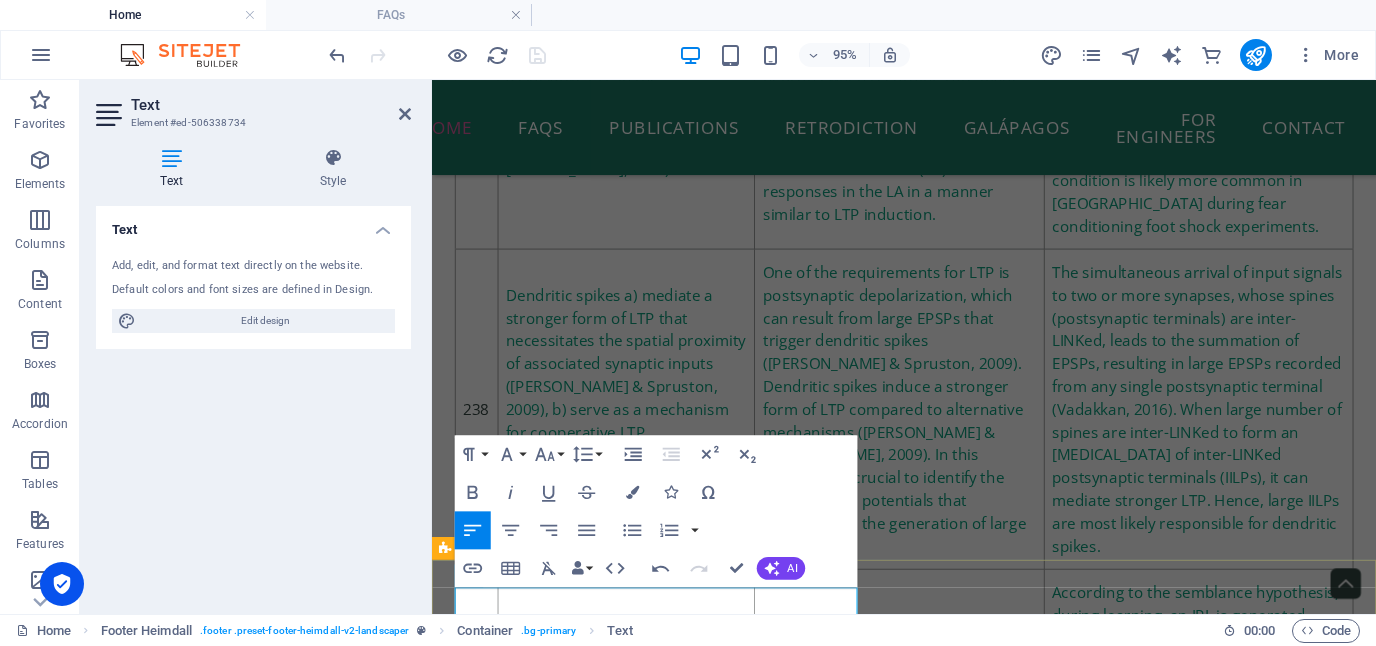 click on "This website was started on  [DATE]; Updated on [DATE]" at bounding box center [929, 3673] 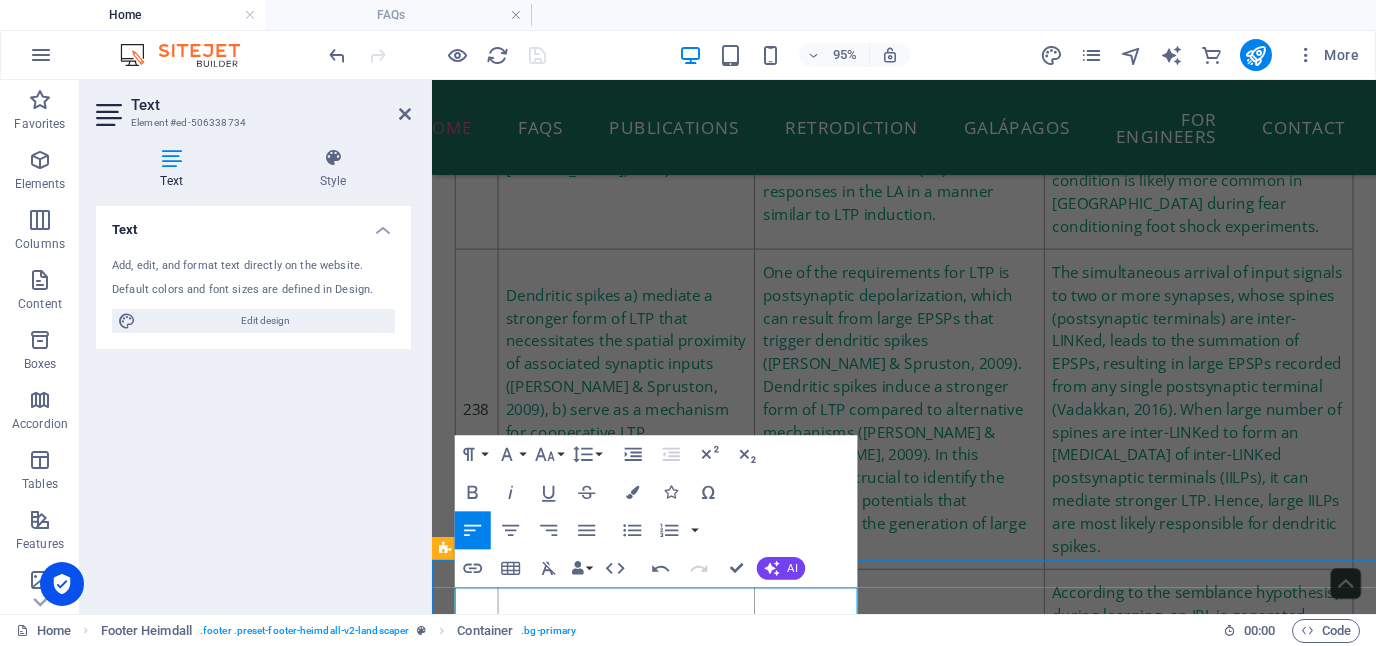 click on "This website was started on  [DATE]; Updated on [DATE]" at bounding box center (929, 3673) 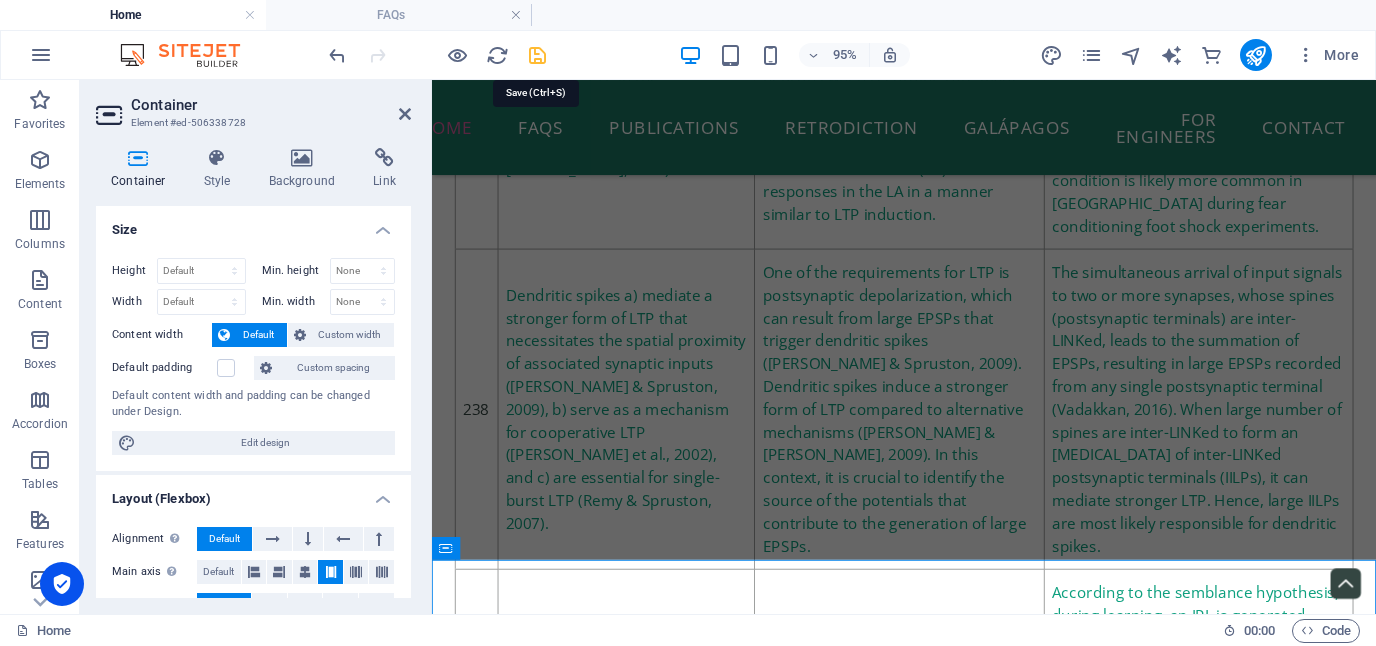 click at bounding box center [537, 55] 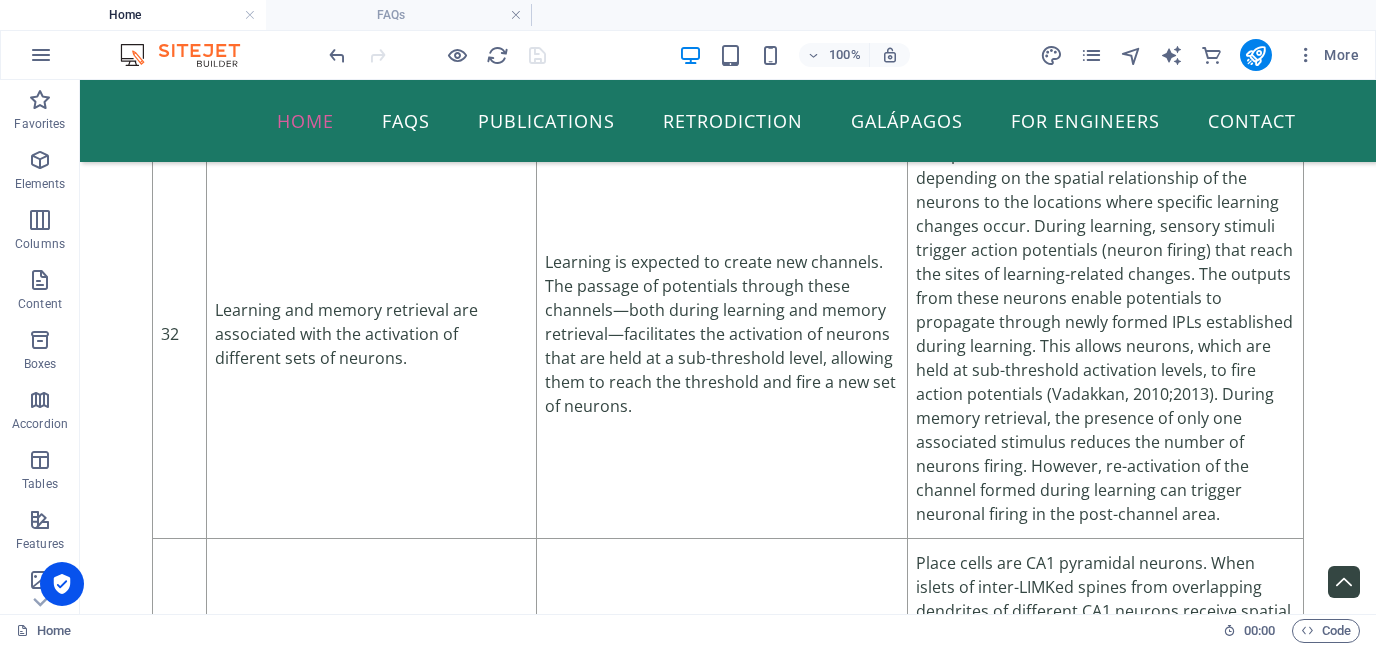 scroll, scrollTop: 0, scrollLeft: 0, axis: both 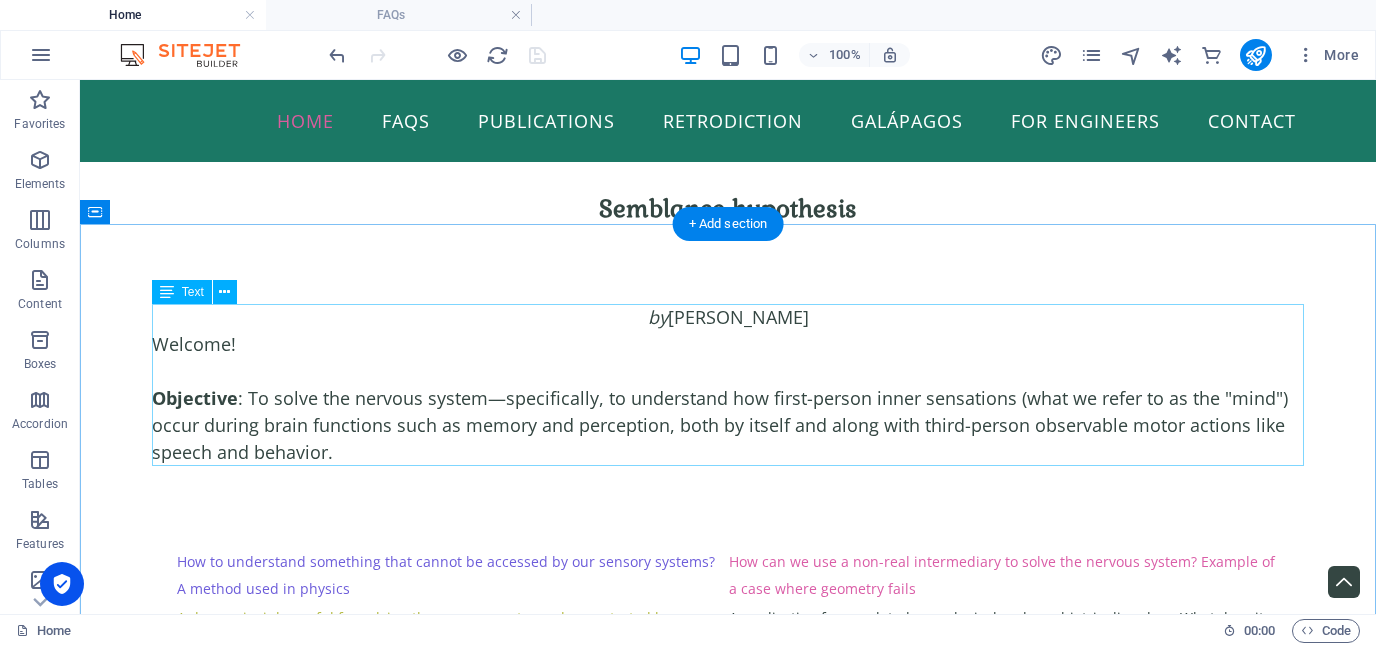 click on "by  [PERSON_NAME] Welcome! Objective : To solve the nervous system—specifically, to understand how first-person inner sensations (what we refer to as the "mind") occur during brain functions such as memory and perception, both by itself and along with third-person observable motor actions like speech and behavior." at bounding box center [728, 385] 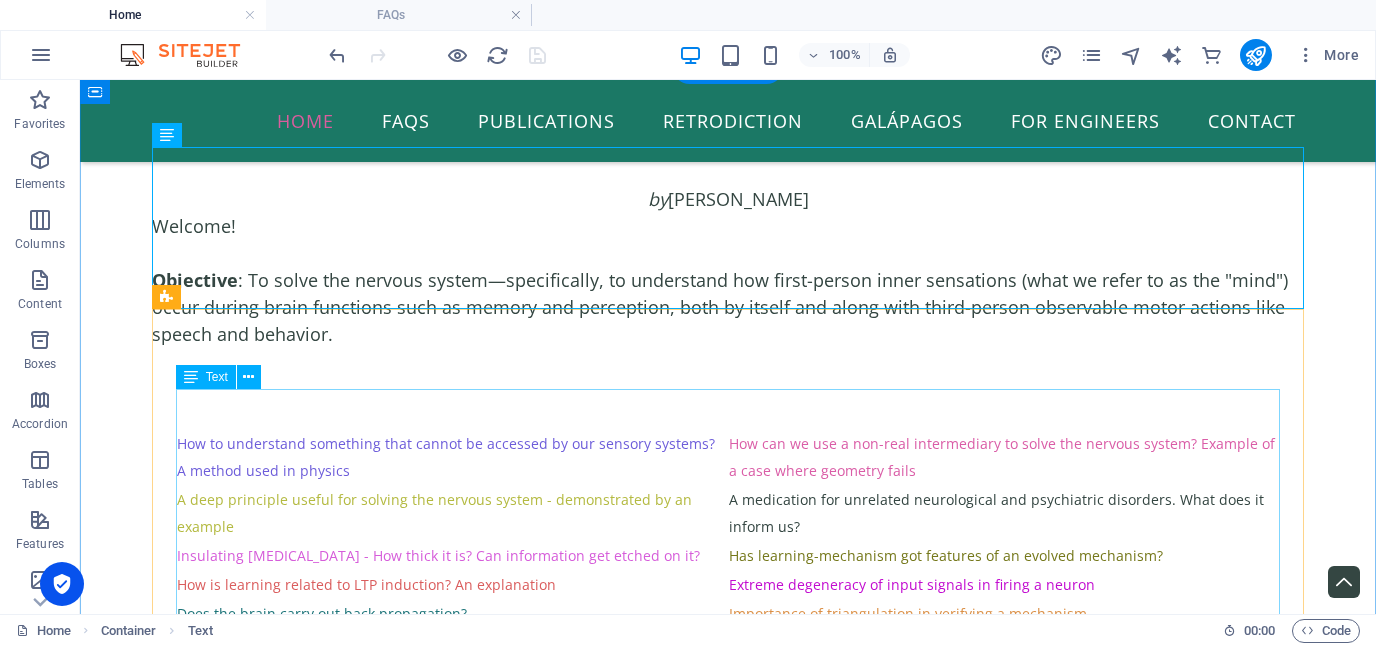 scroll, scrollTop: 107, scrollLeft: 0, axis: vertical 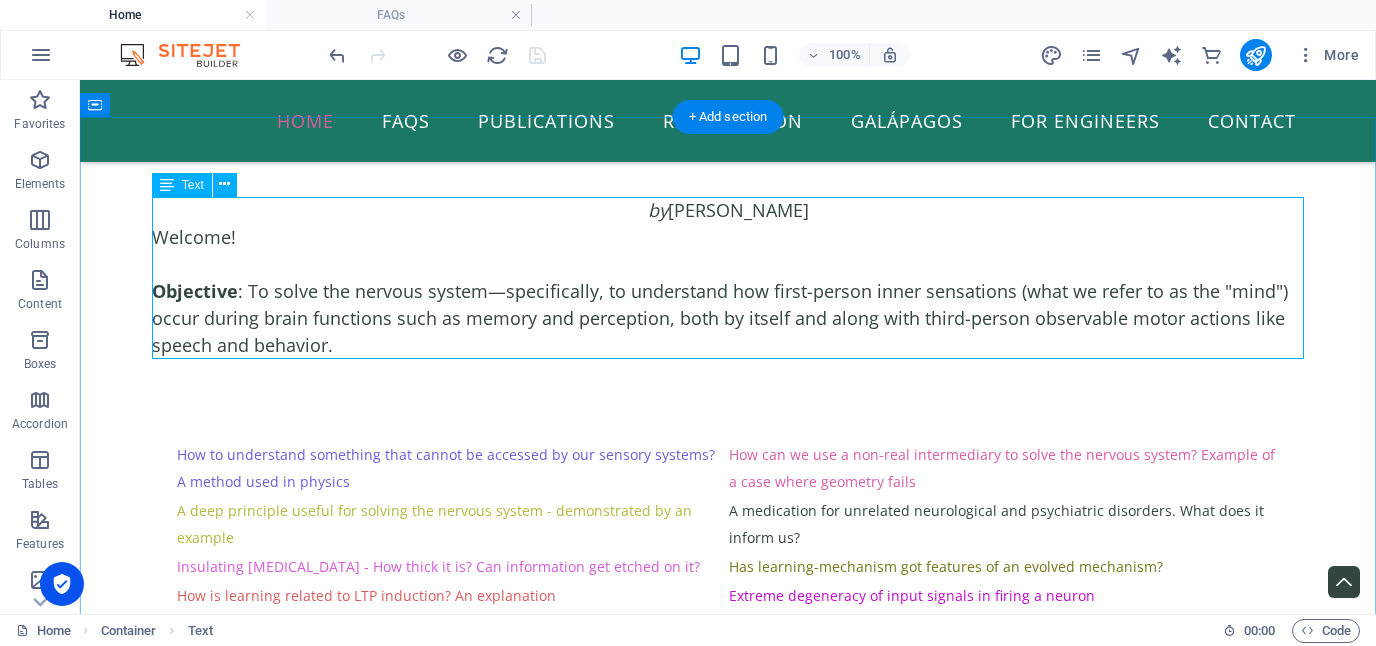 click on "by  [PERSON_NAME] Welcome! Objective : To solve the nervous system—specifically, to understand how first-person inner sensations (what we refer to as the "mind") occur during brain functions such as memory and perception, both by itself and along with third-person observable motor actions like speech and behavior." at bounding box center (728, 278) 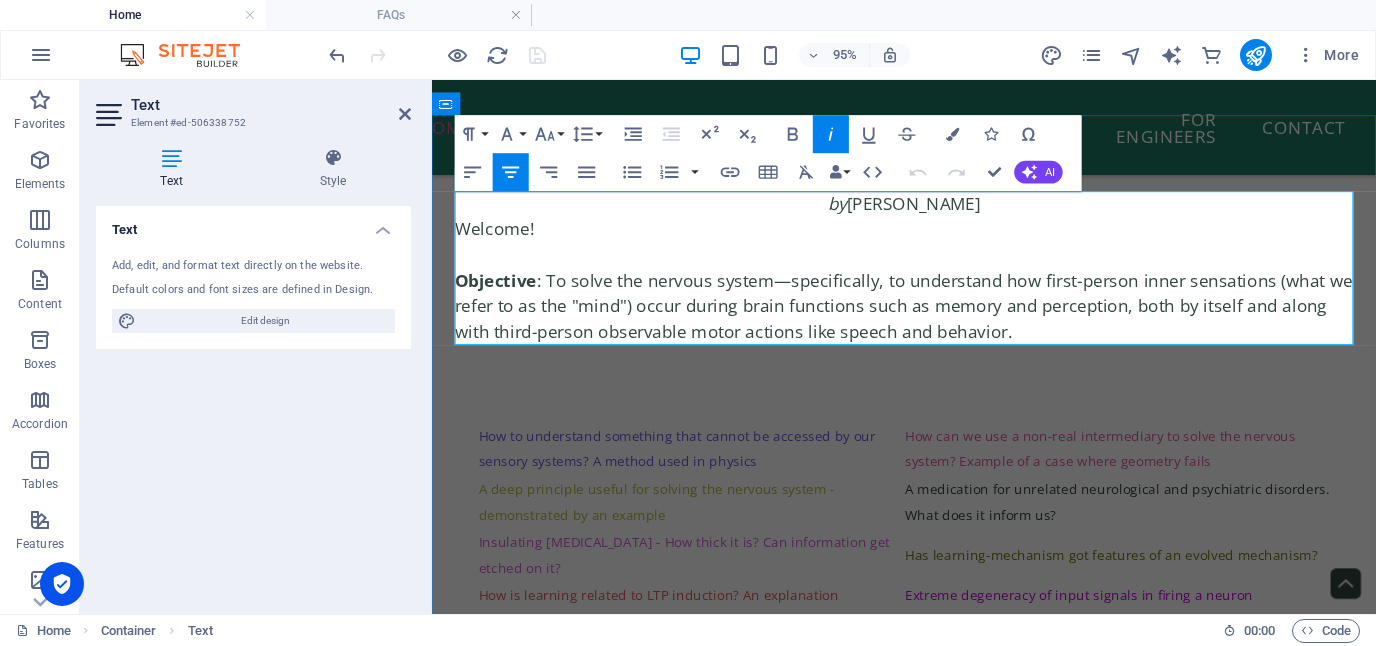 click on "Objective : To solve the nervous system—specifically, to understand how first-person inner sensations (what we refer to as the "mind") occur during brain functions such as memory and perception, both by itself and along with third-person observable motor actions like speech and behavior." at bounding box center [929, 318] 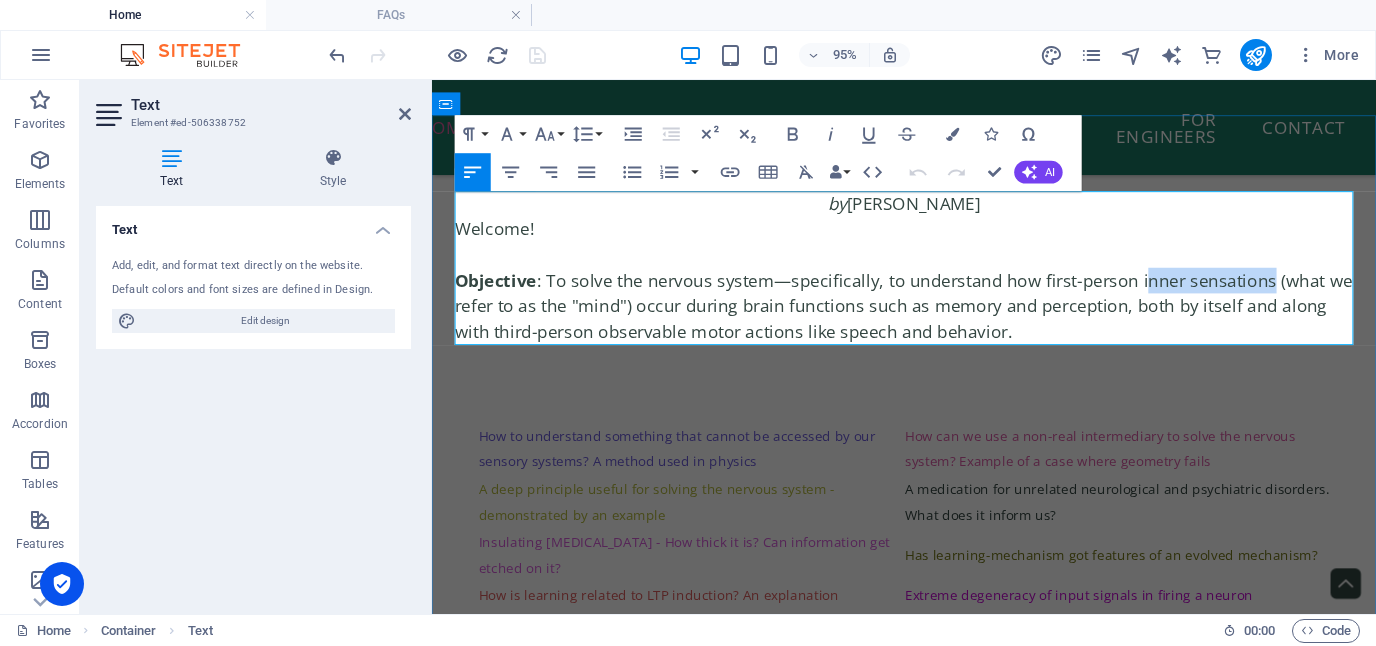 drag, startPoint x: 1175, startPoint y: 296, endPoint x: 1307, endPoint y: 293, distance: 132.03409 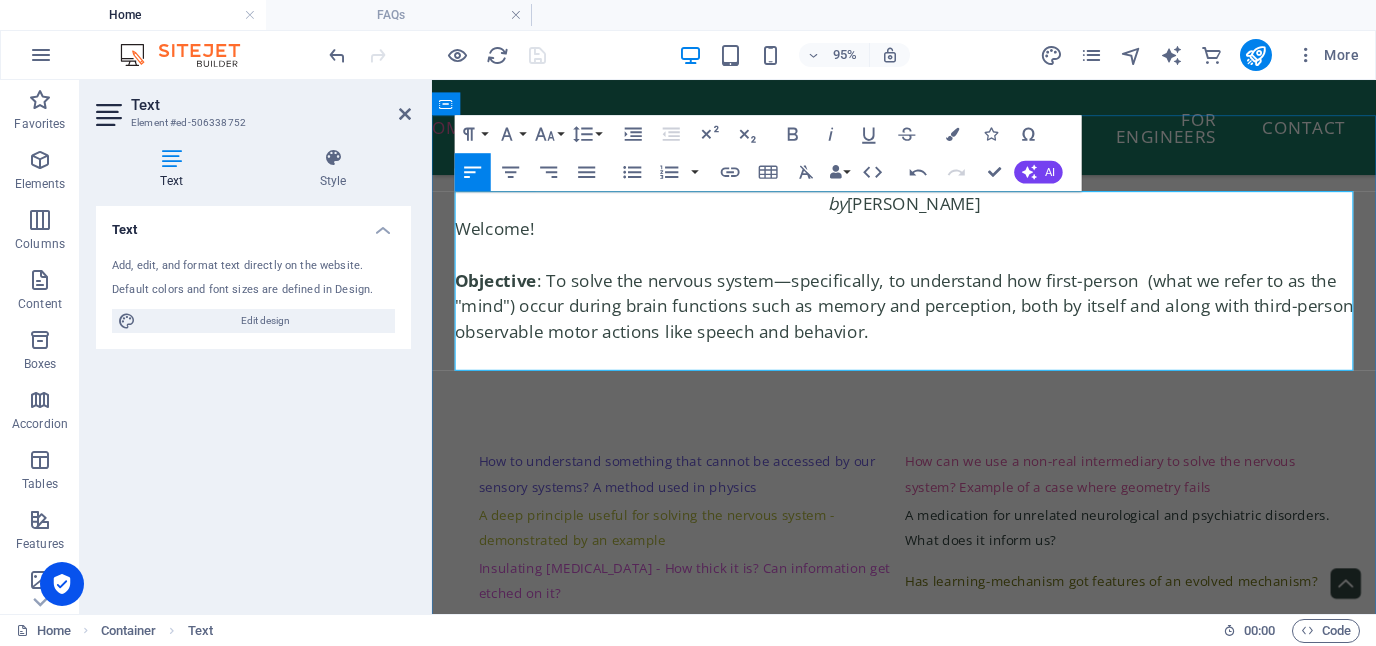 type 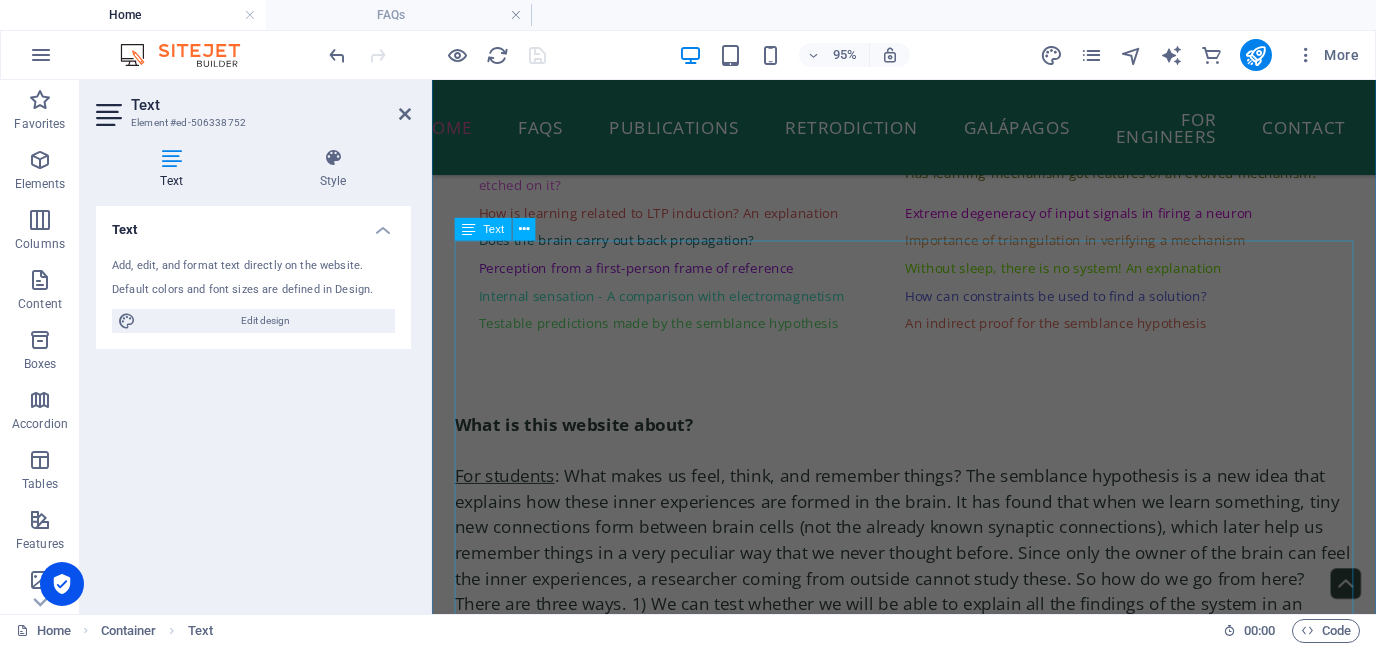 scroll, scrollTop: 752, scrollLeft: 0, axis: vertical 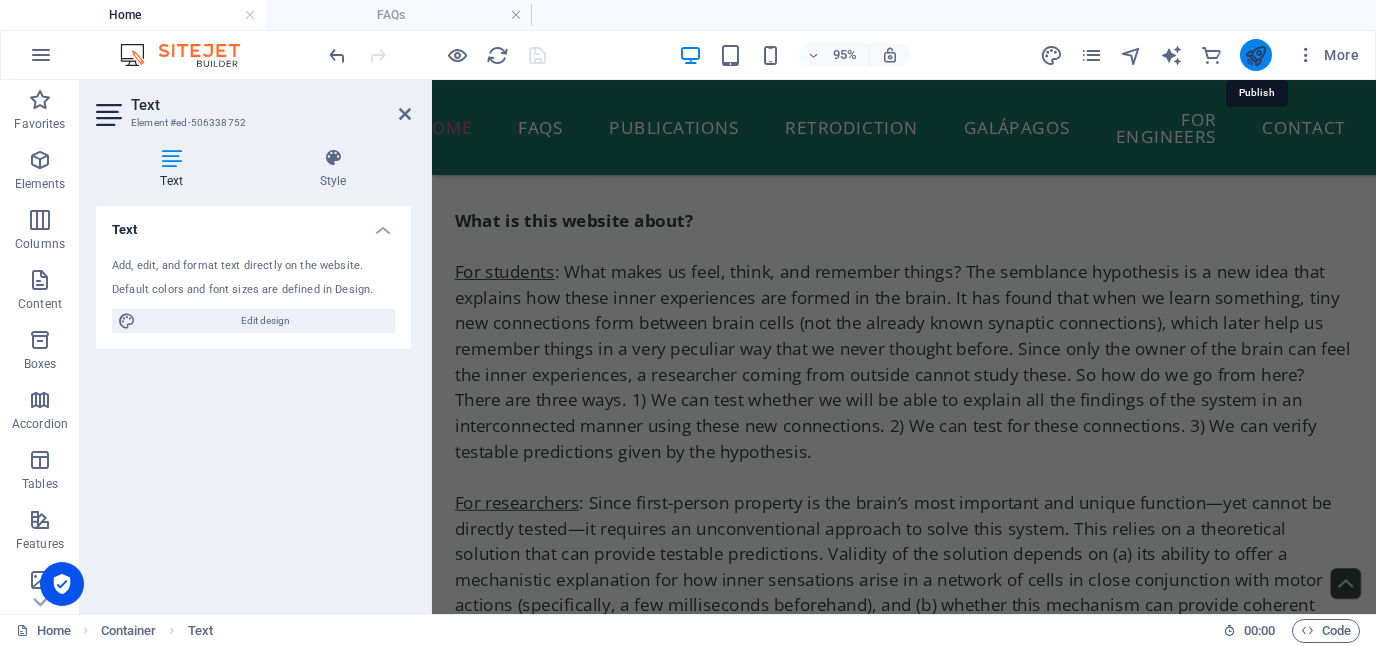 click at bounding box center [1255, 55] 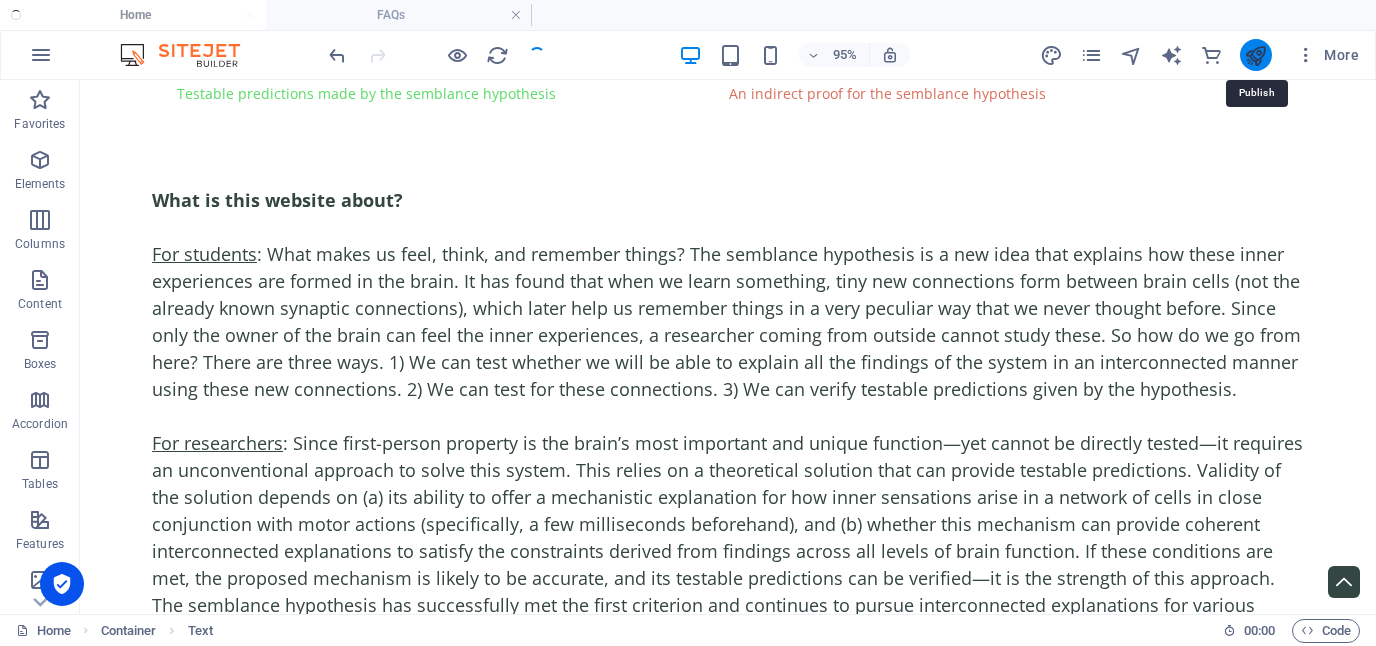 scroll, scrollTop: 51, scrollLeft: 0, axis: vertical 